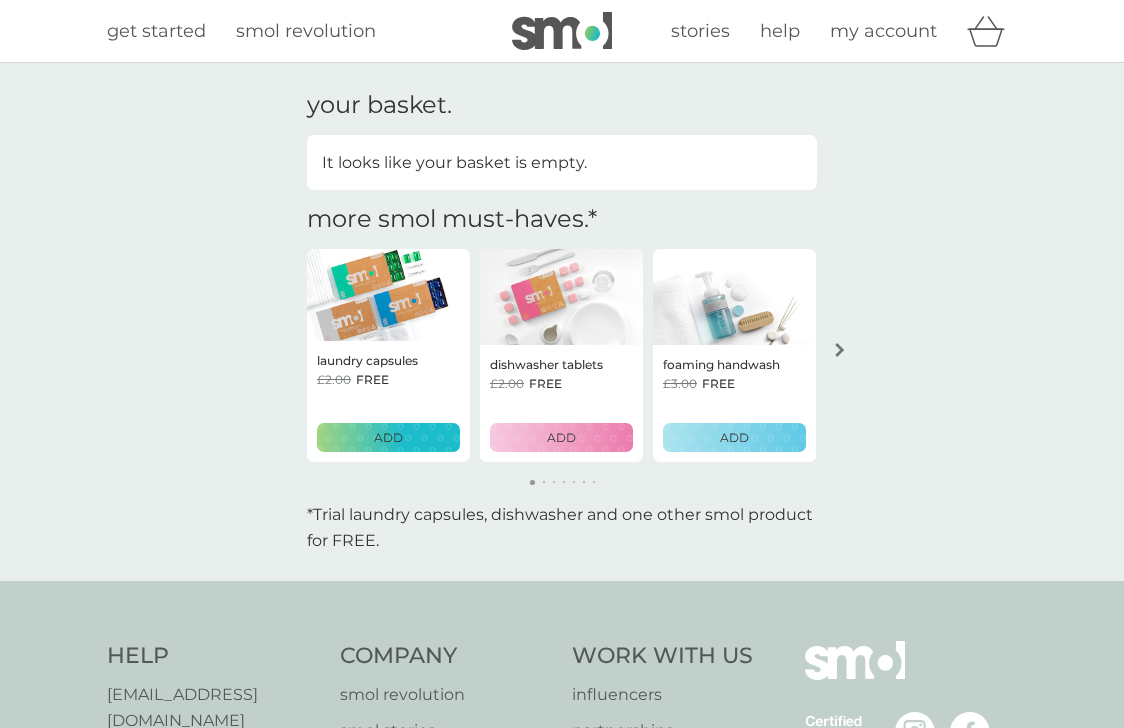 scroll, scrollTop: 0, scrollLeft: 0, axis: both 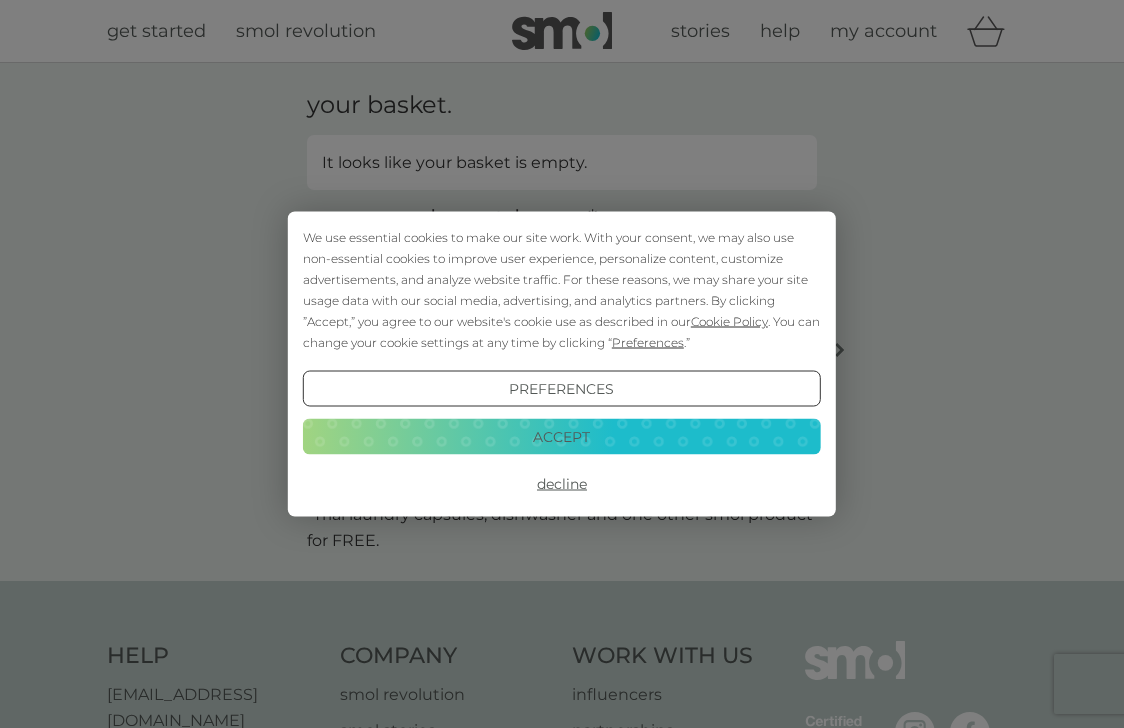 click on "Accept" at bounding box center [562, 436] 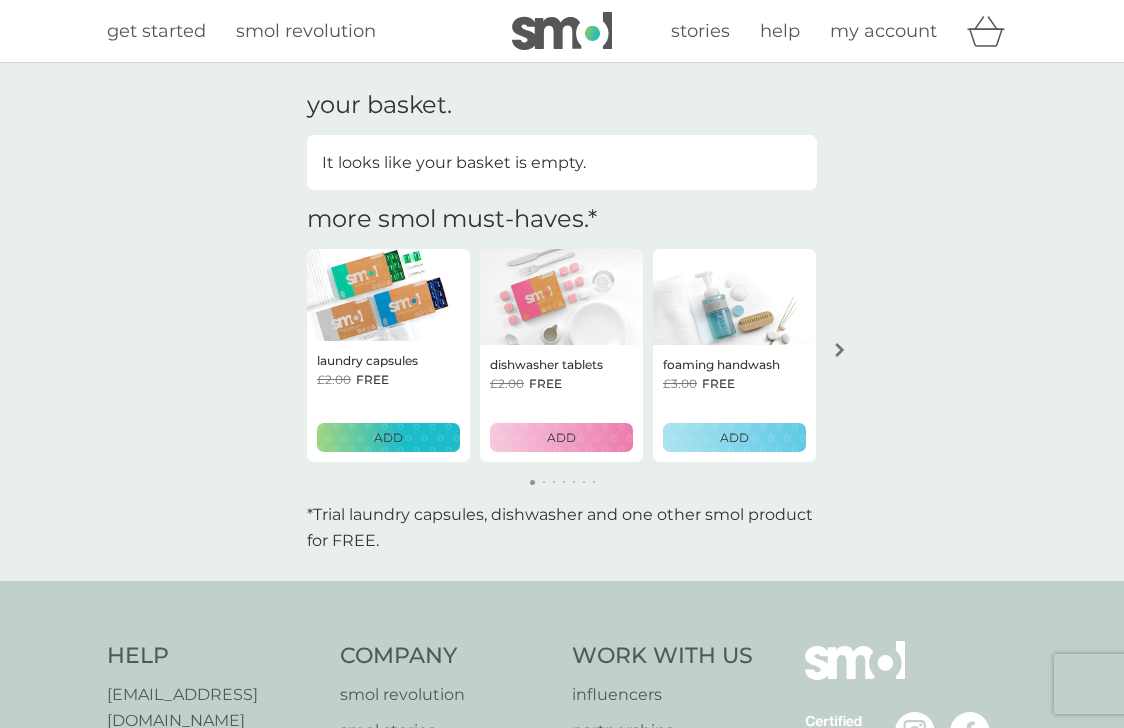 scroll, scrollTop: 0, scrollLeft: 0, axis: both 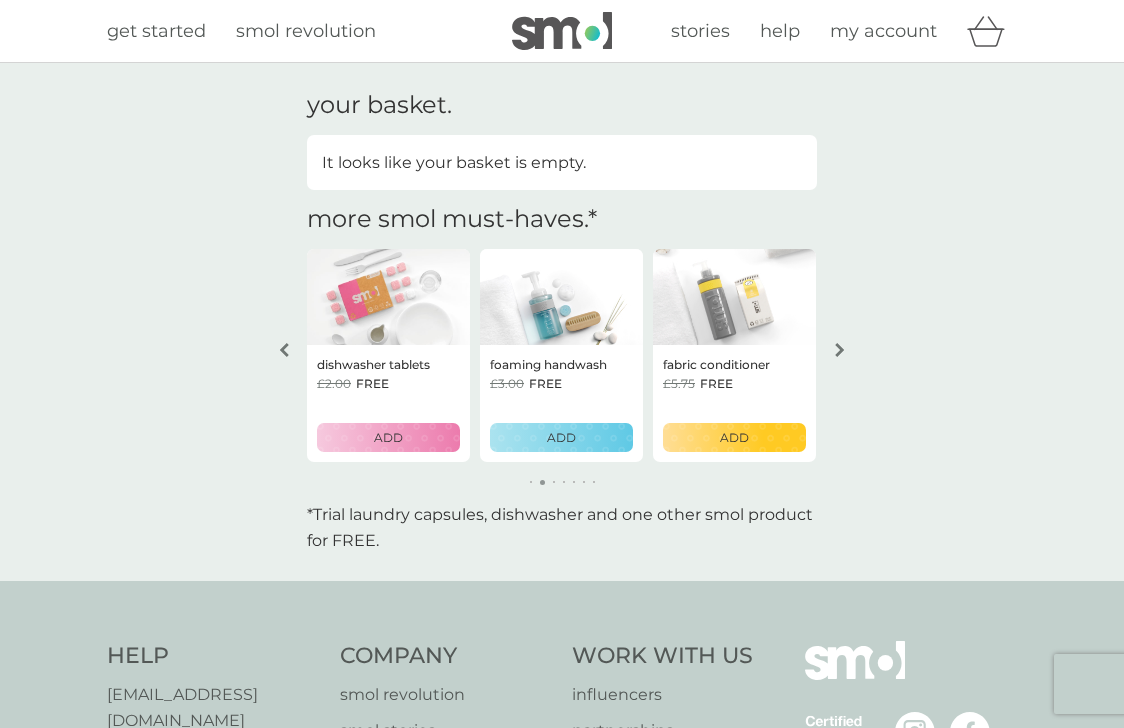 click 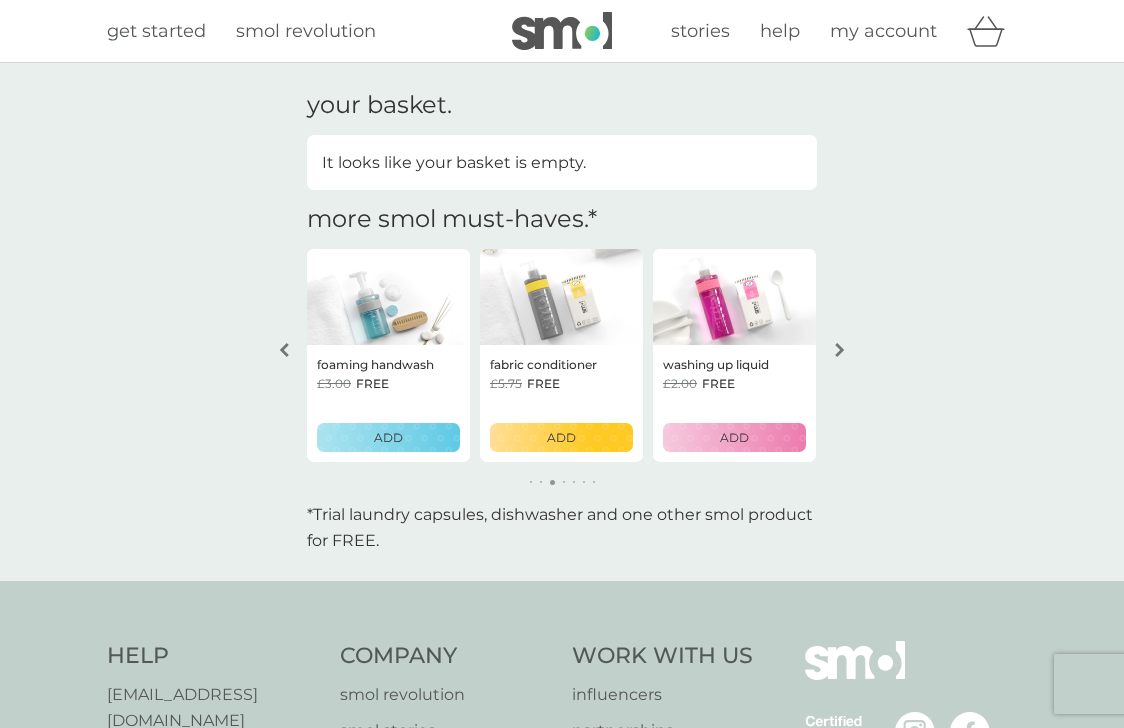 click 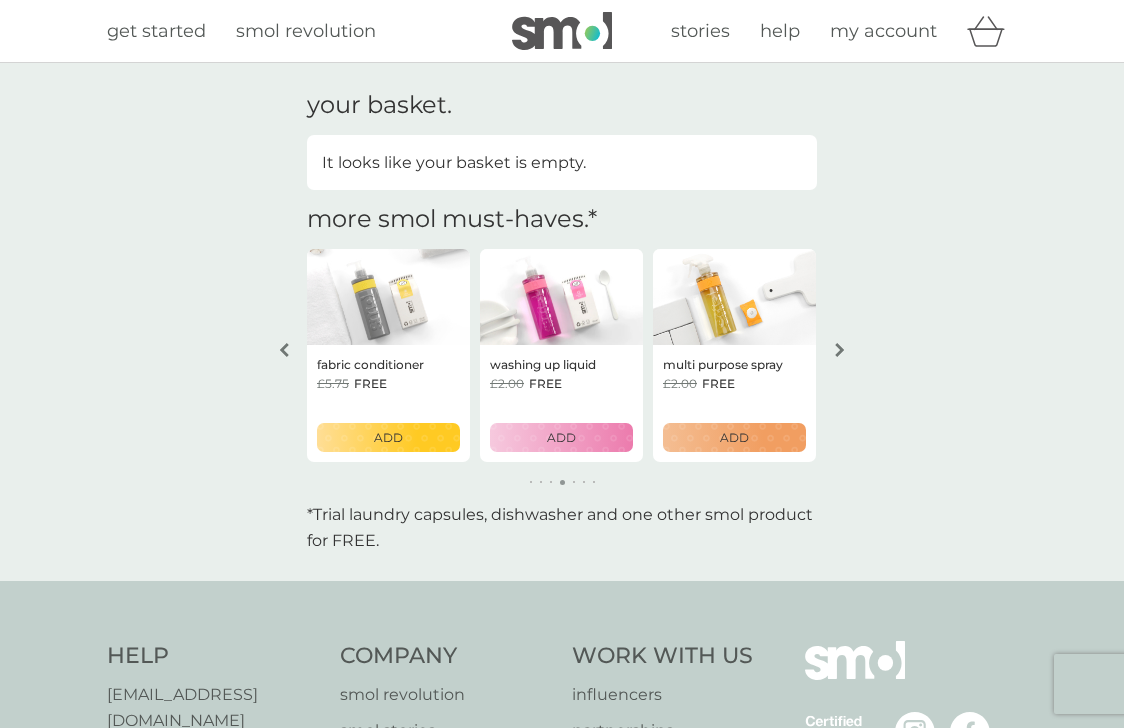 click 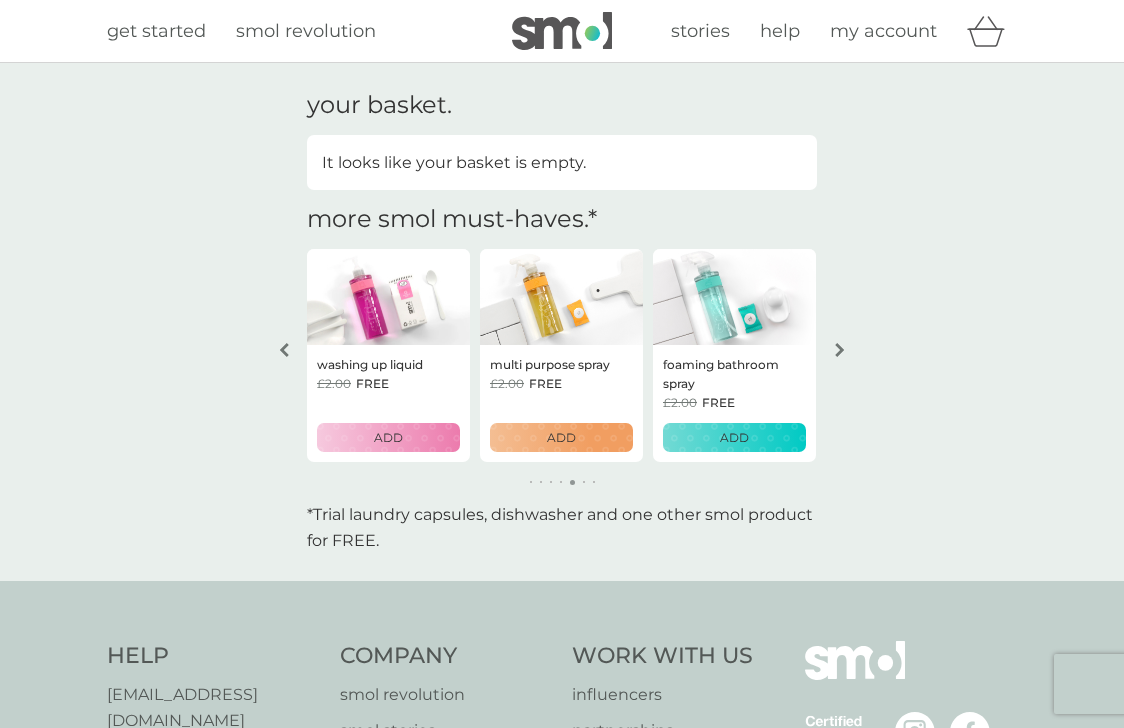 click 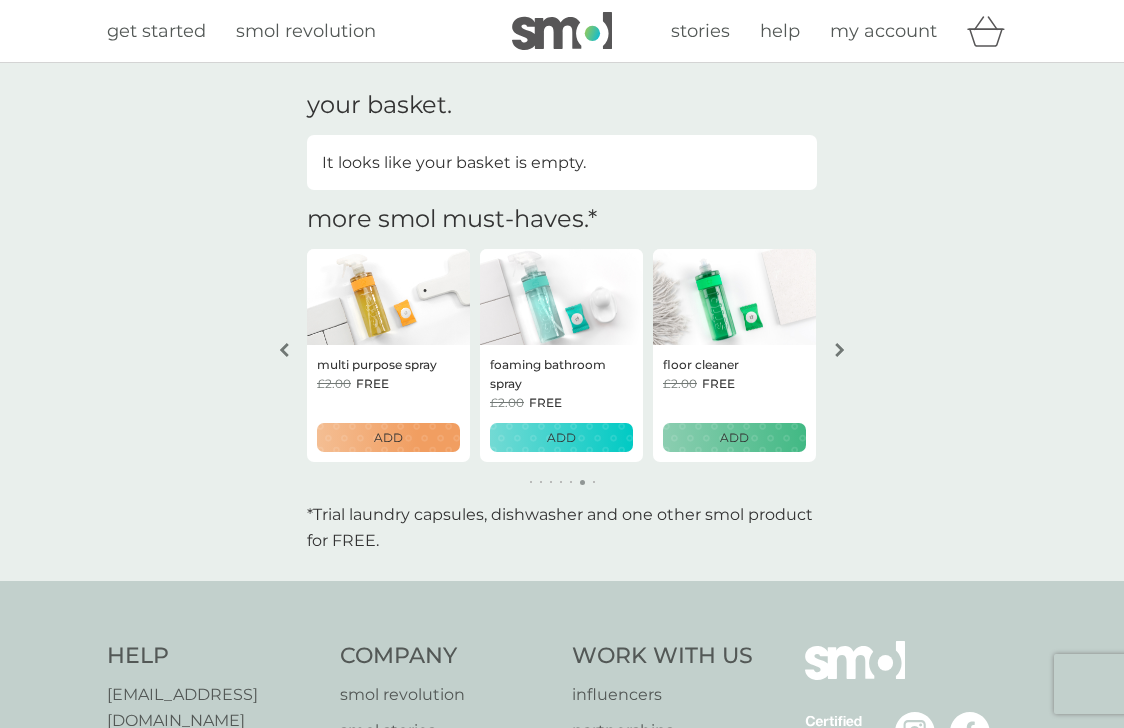 click 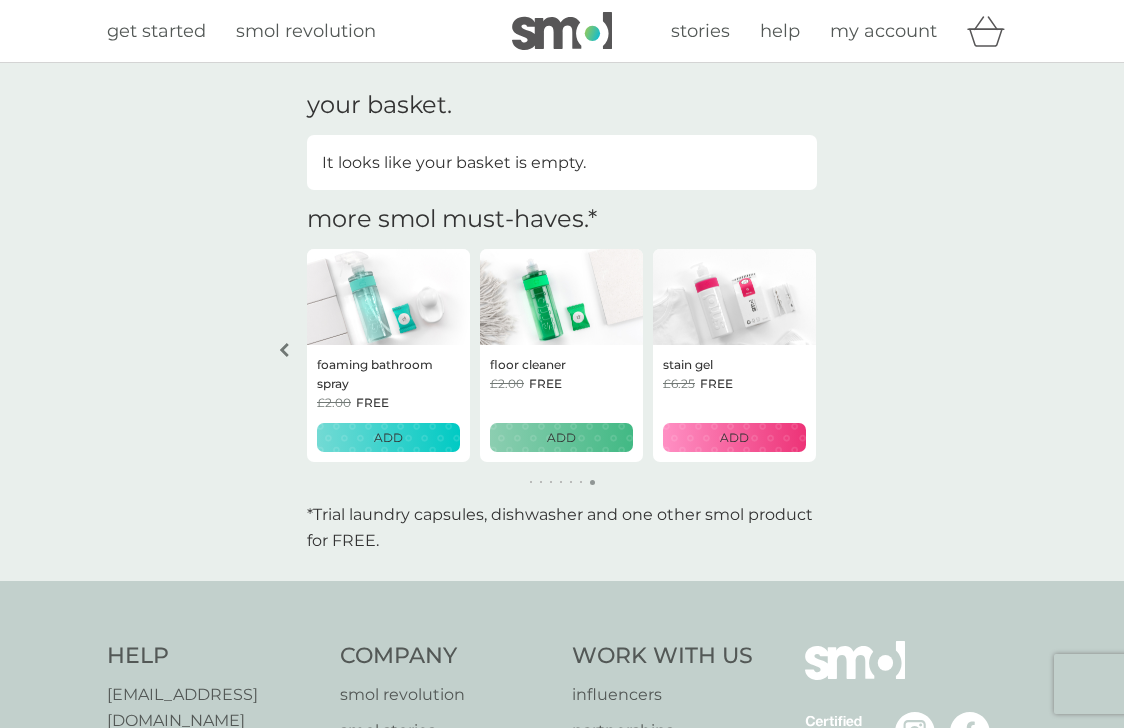 click on "stain gel" at bounding box center [688, 364] 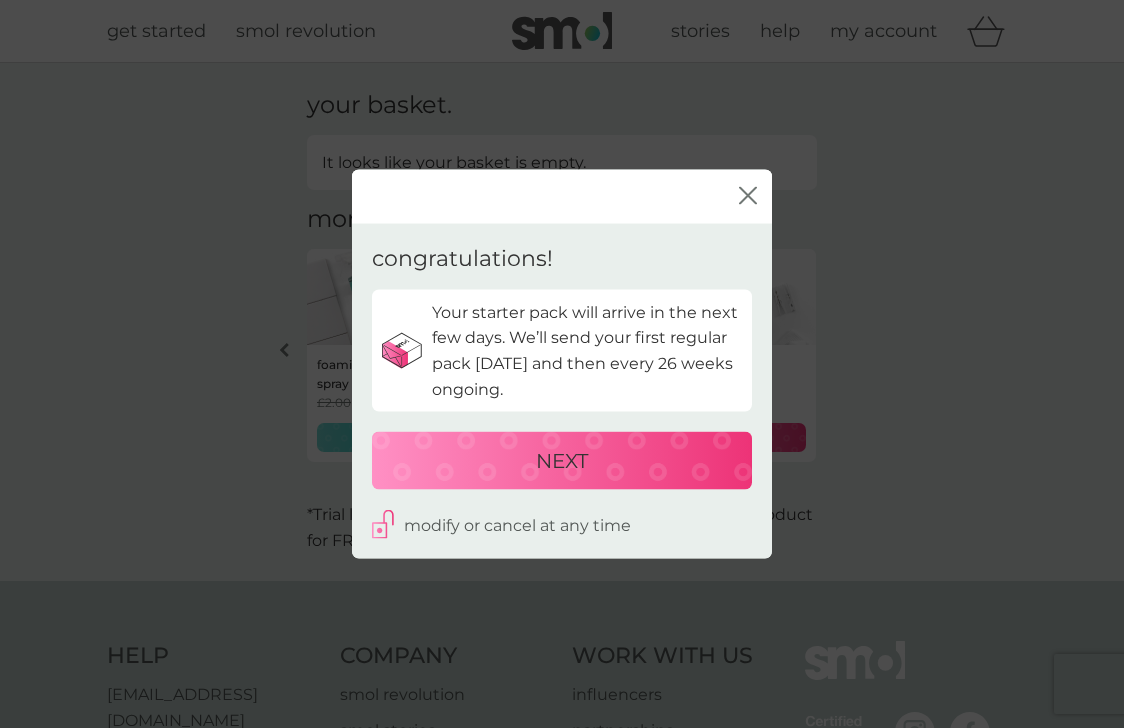 click on "NEXT" at bounding box center (562, 461) 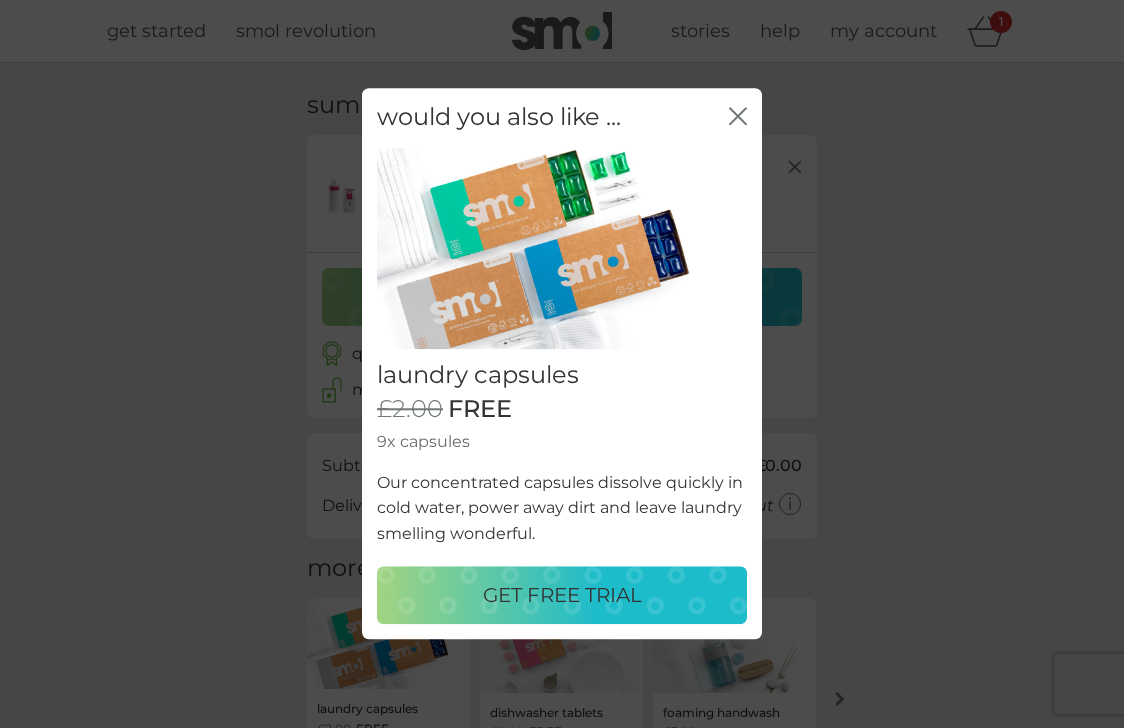 click on "GET FREE TRIAL" at bounding box center [562, 596] 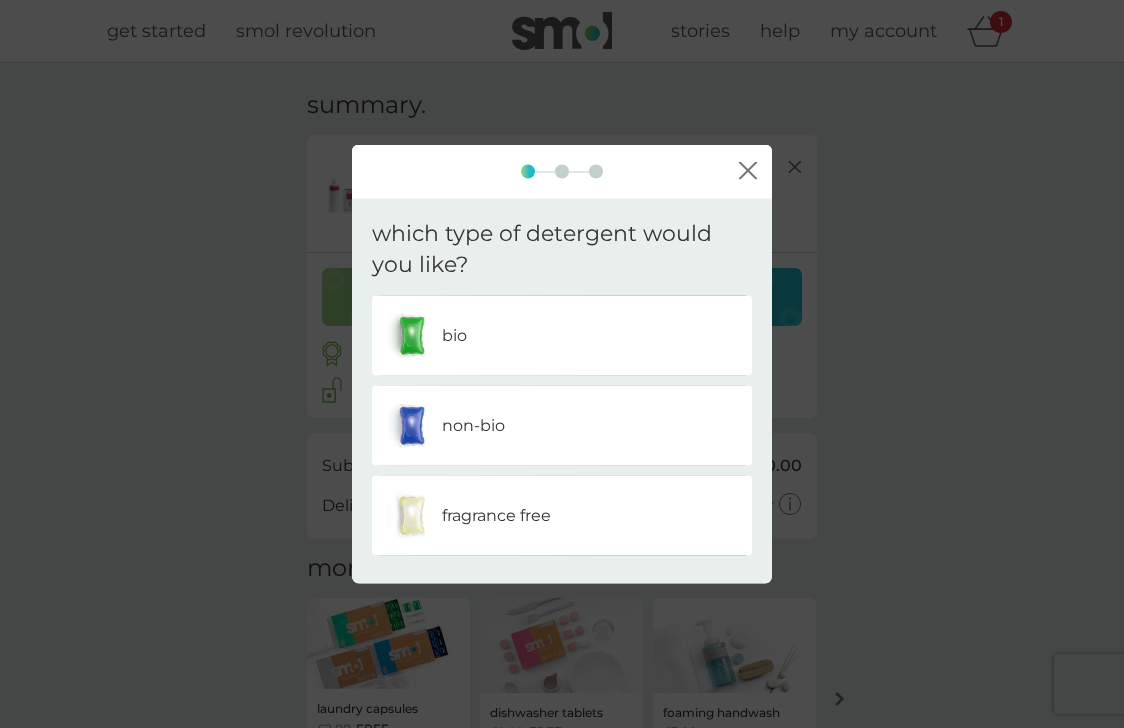 click on "non-bio" at bounding box center [562, 425] 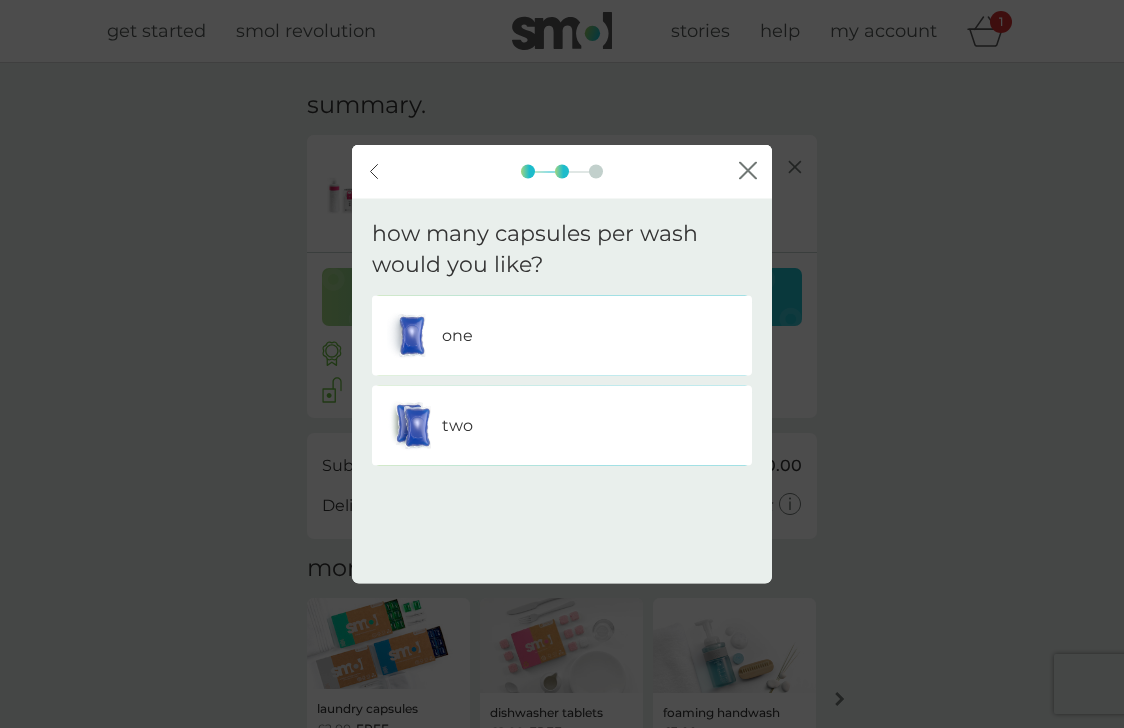 click on "two" at bounding box center (562, 425) 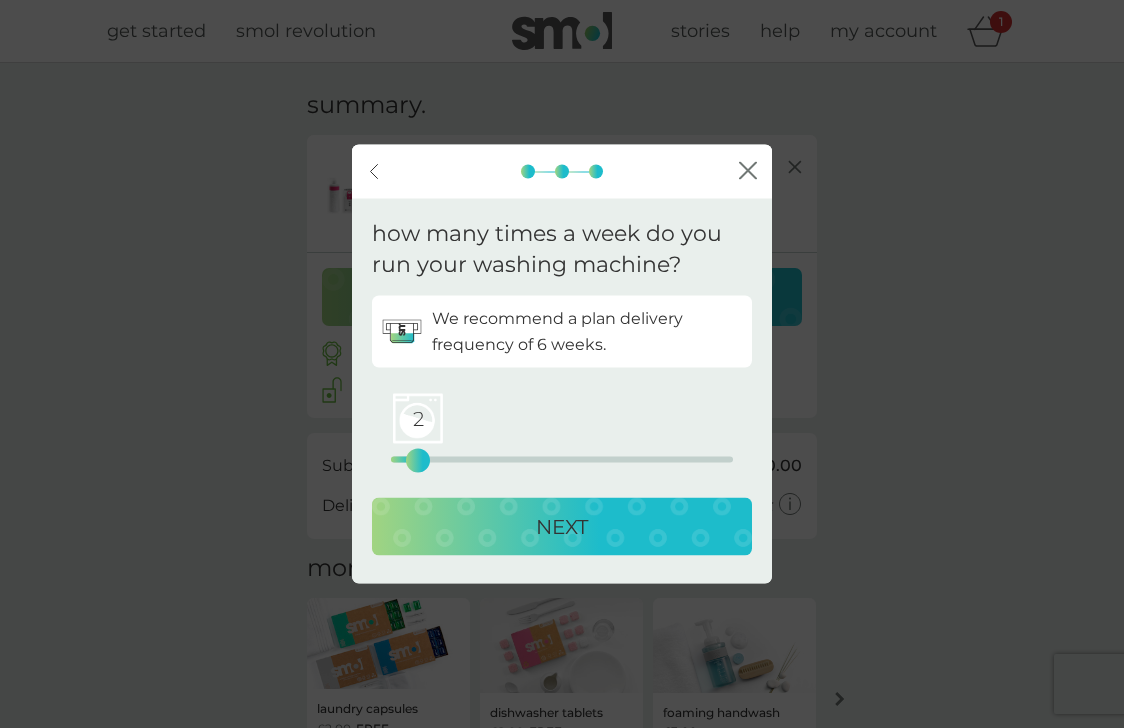 drag, startPoint x: 390, startPoint y: 462, endPoint x: 426, endPoint y: 462, distance: 36 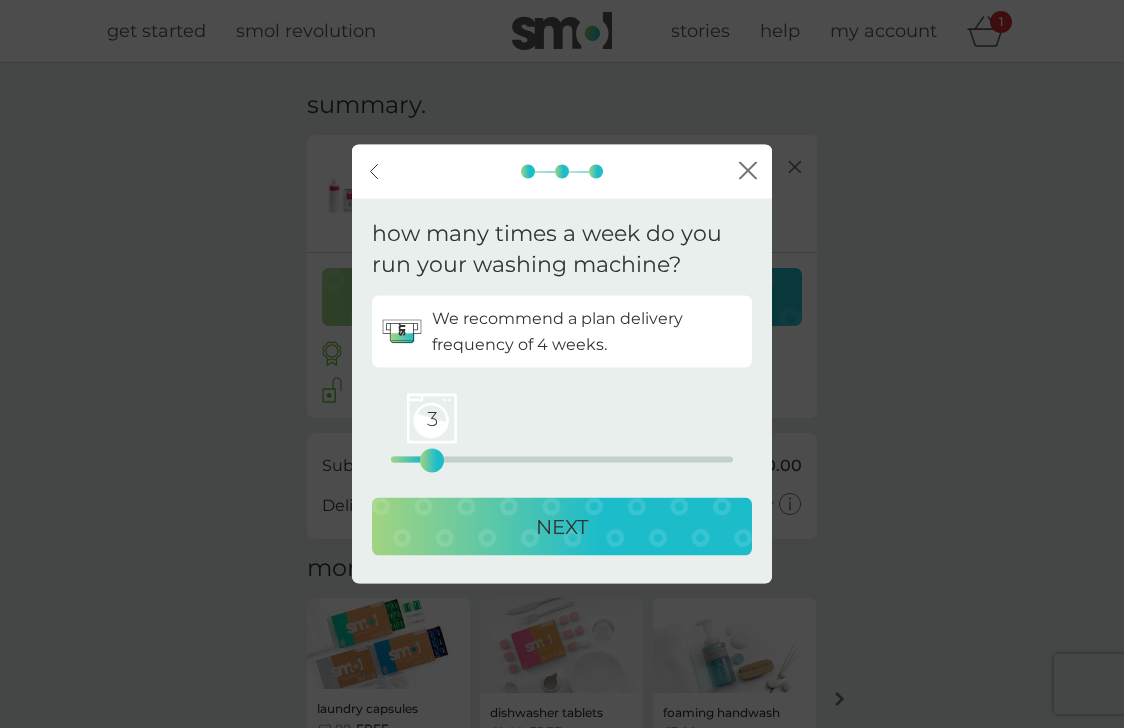 click on "NEXT" at bounding box center (562, 526) 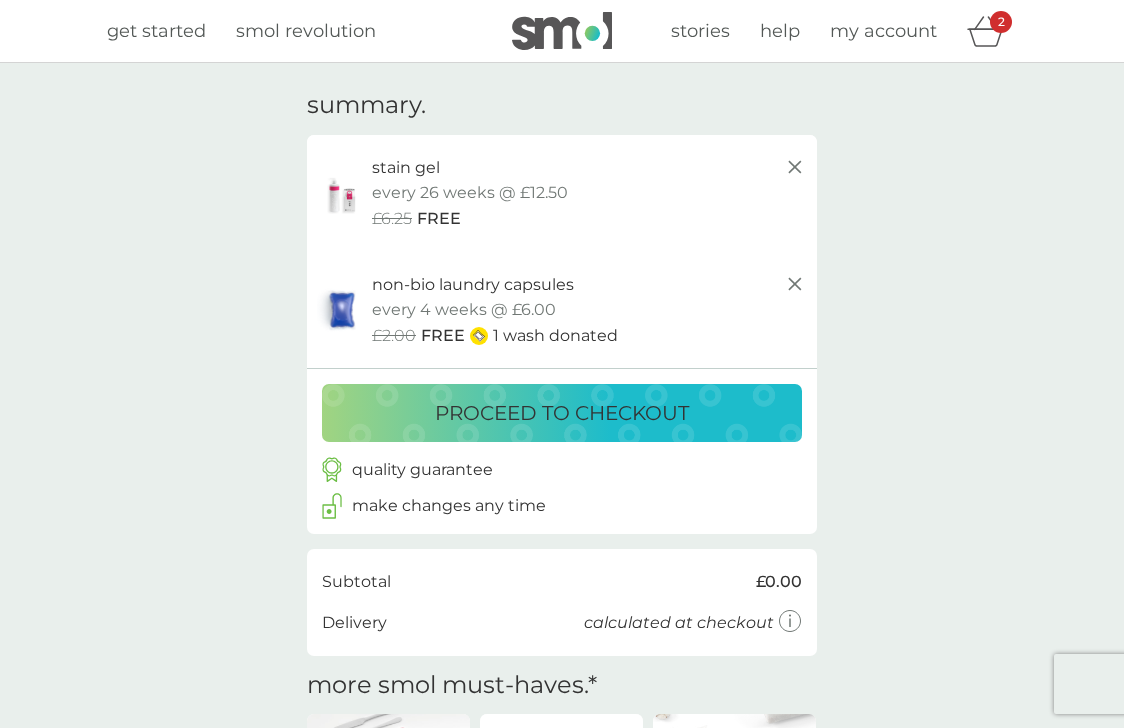 scroll, scrollTop: 552, scrollLeft: 0, axis: vertical 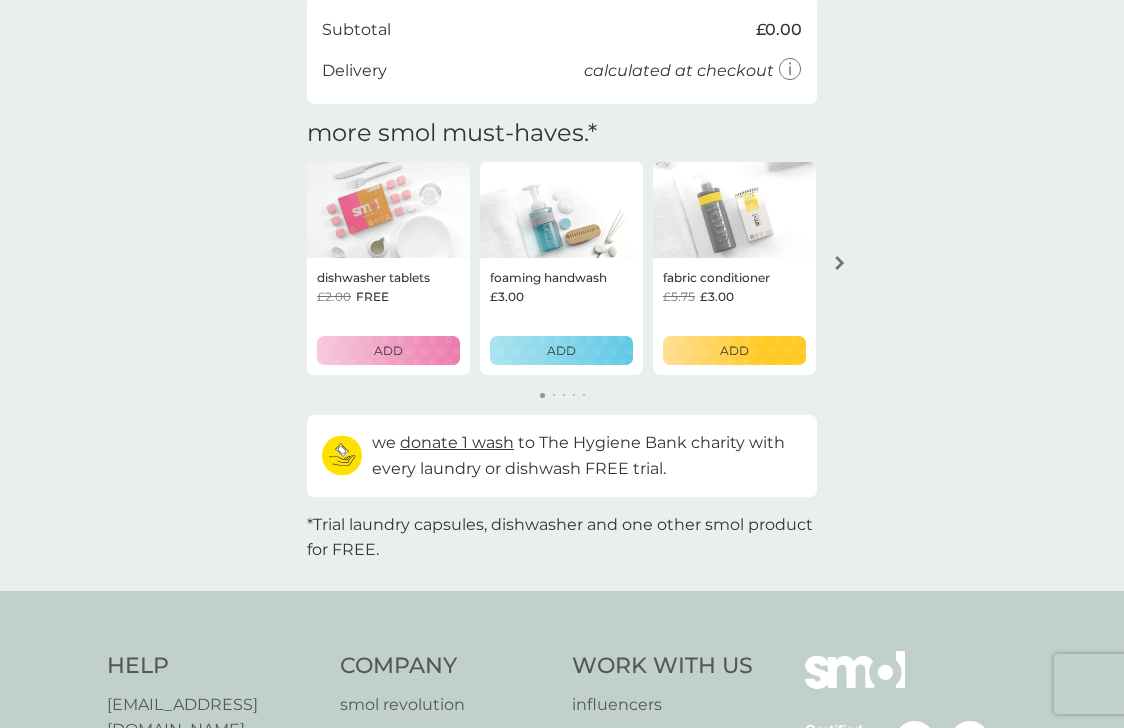 click on "ADD" at bounding box center [388, 350] 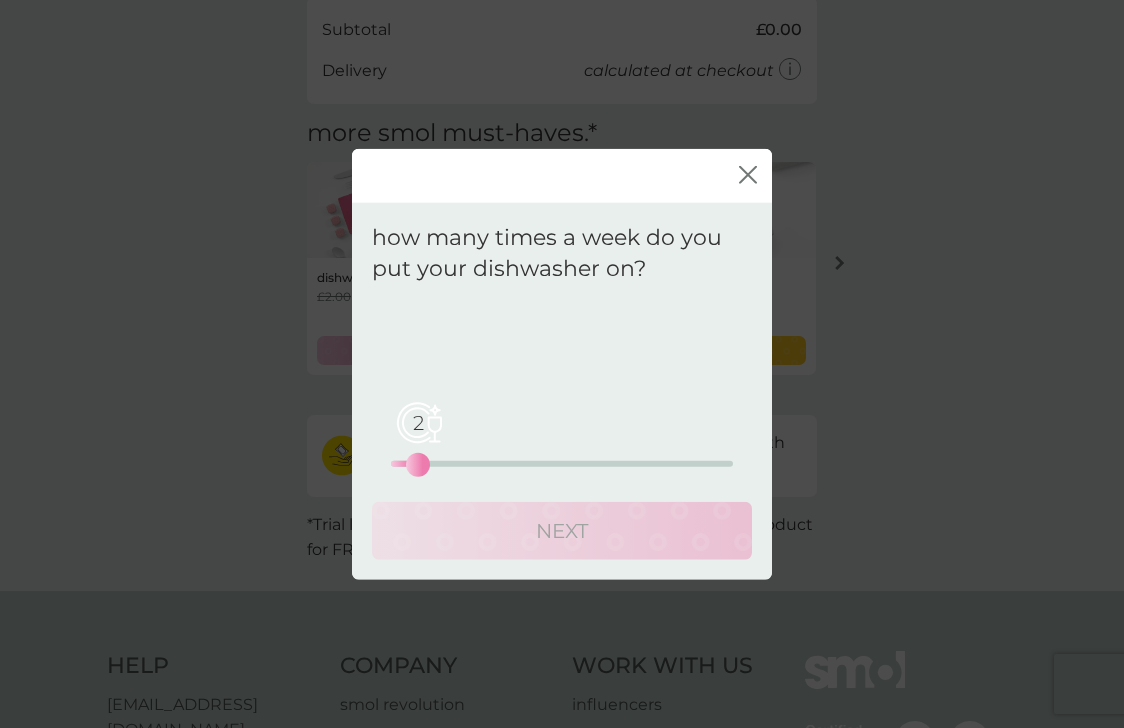 drag, startPoint x: 389, startPoint y: 468, endPoint x: 414, endPoint y: 470, distance: 25.079872 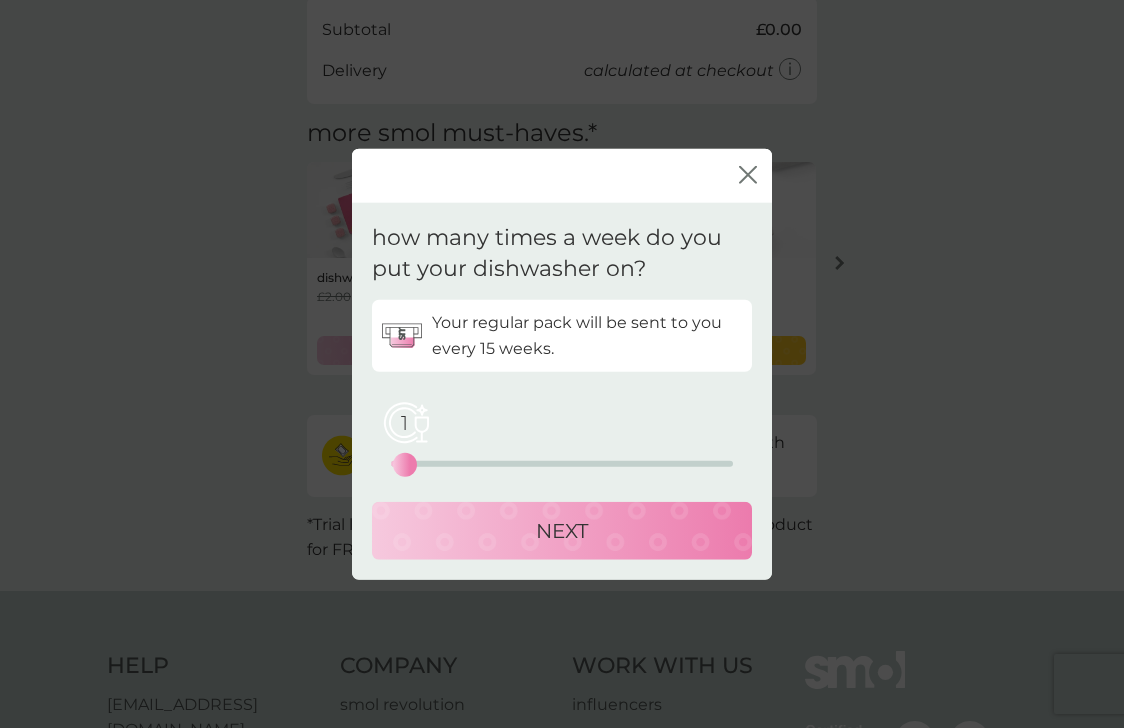 click on "1" at bounding box center [405, 464] 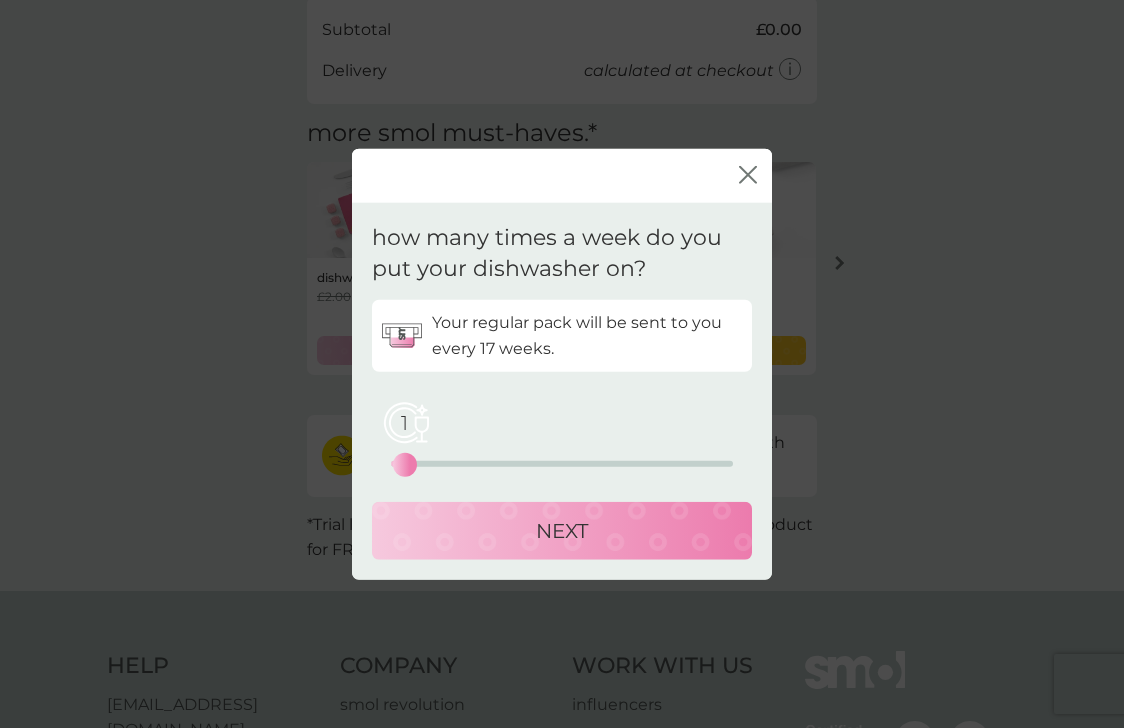 click on "1" at bounding box center (405, 464) 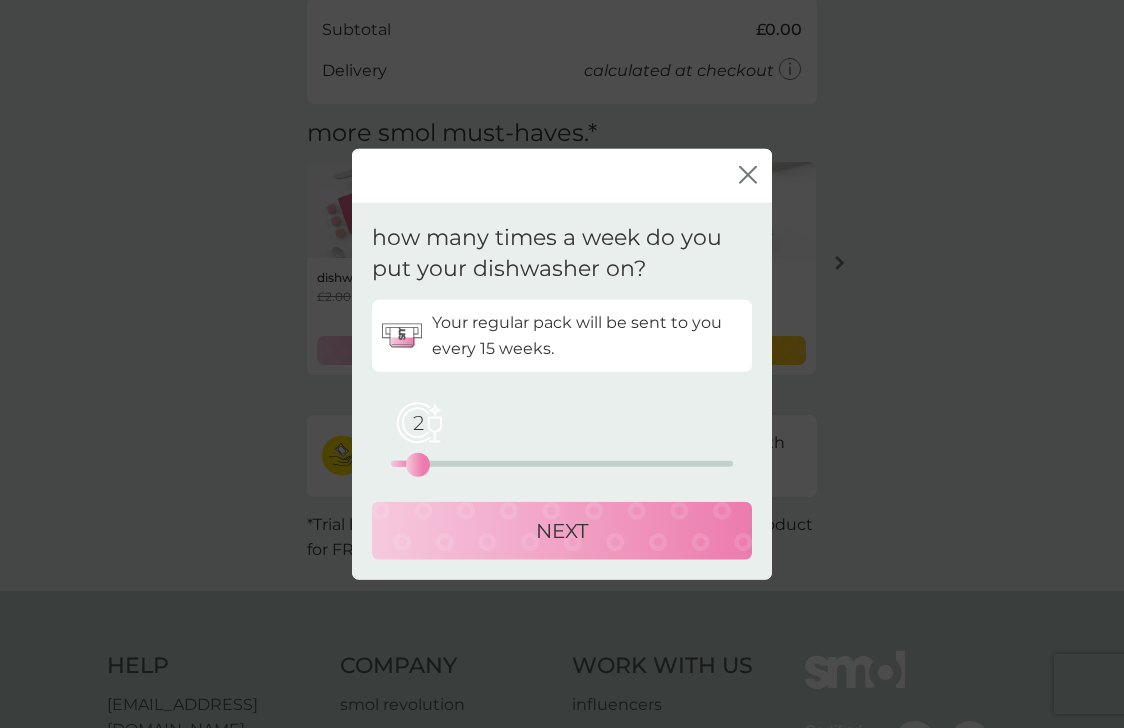 click on "NEXT" at bounding box center [562, 530] 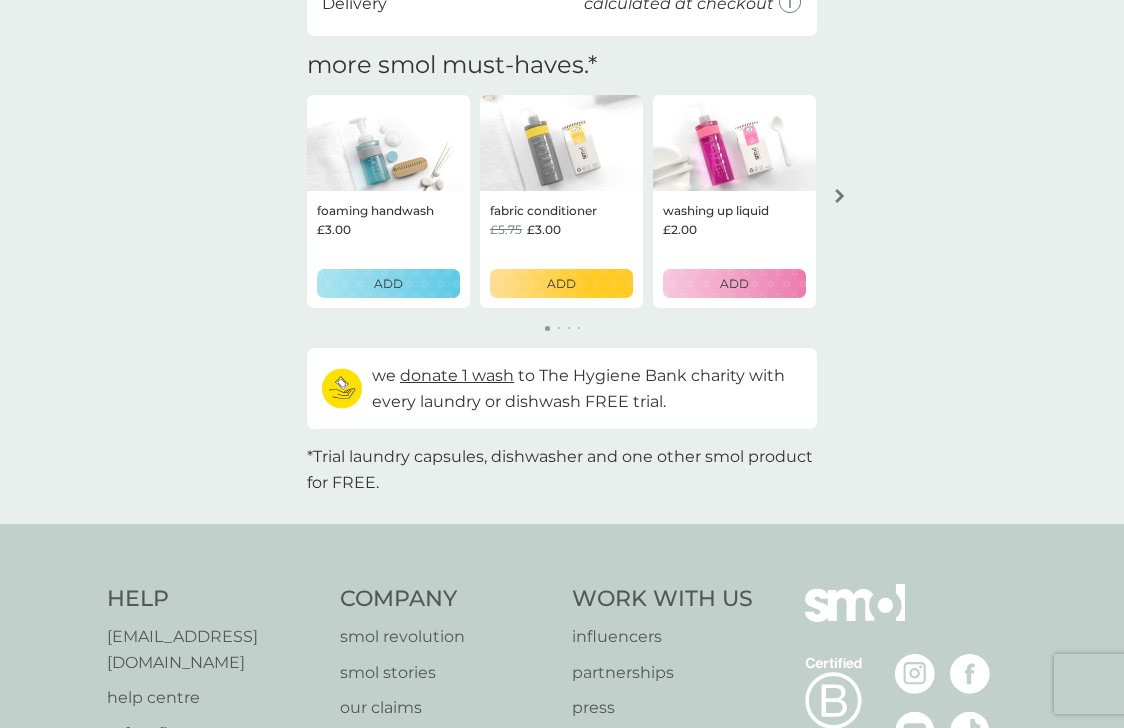 scroll, scrollTop: 738, scrollLeft: 0, axis: vertical 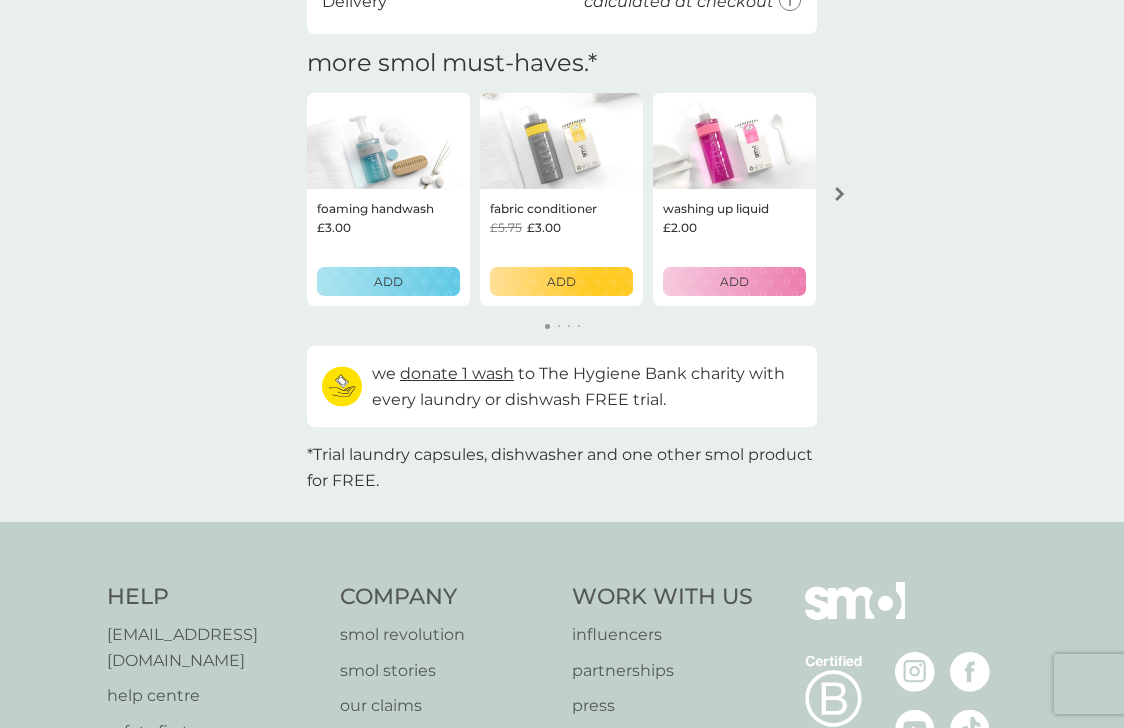 click at bounding box center [840, 194] 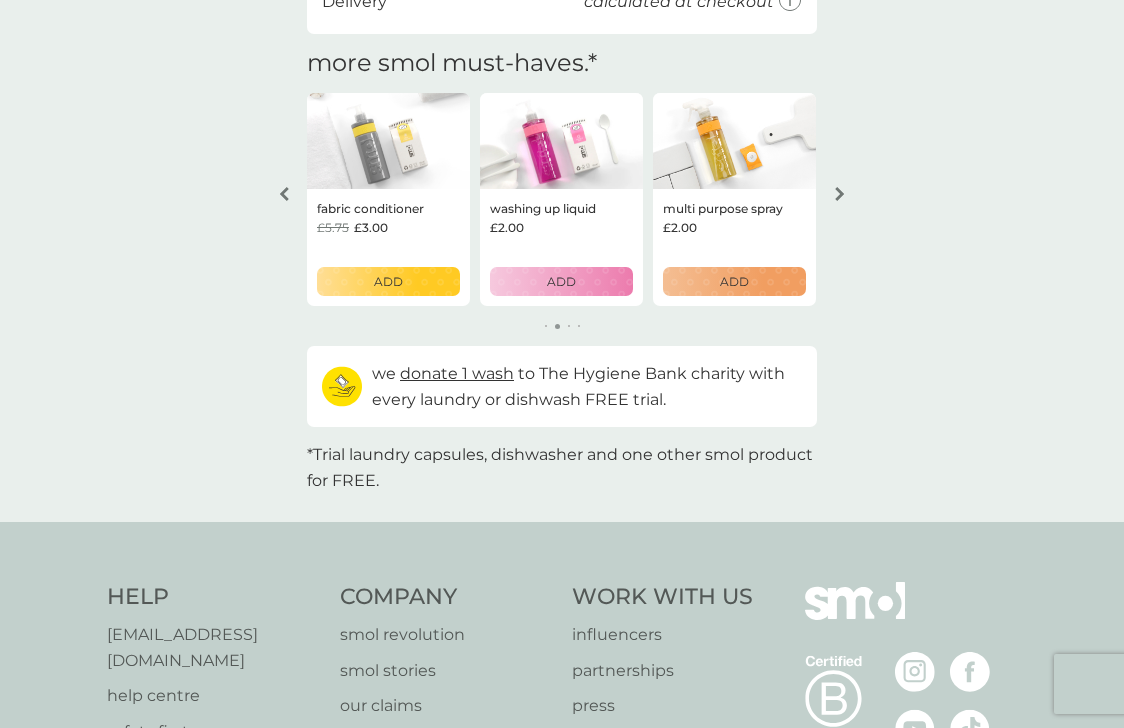 click at bounding box center (840, 194) 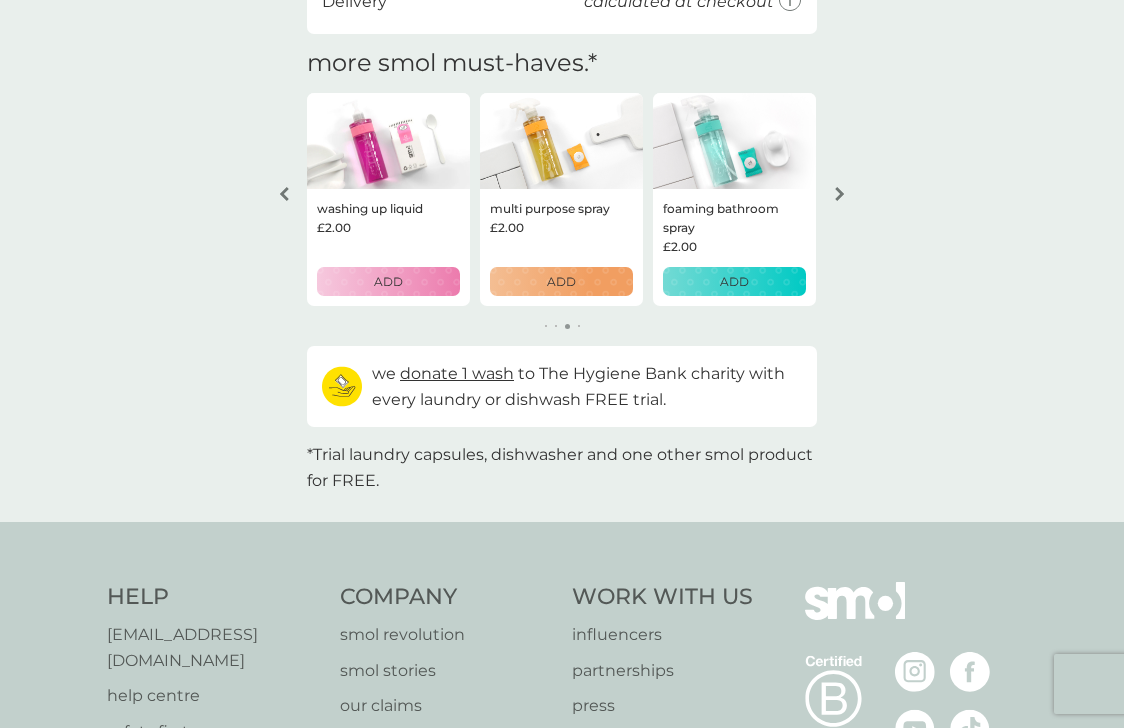 click at bounding box center [840, 194] 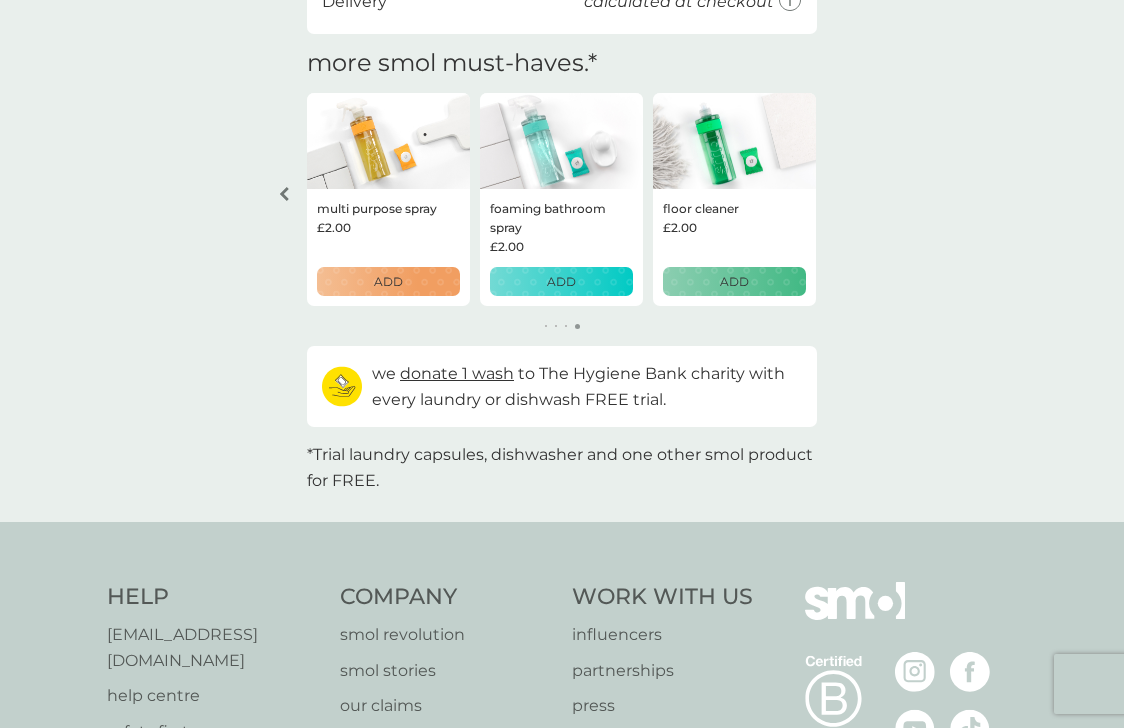scroll, scrollTop: 0, scrollLeft: 0, axis: both 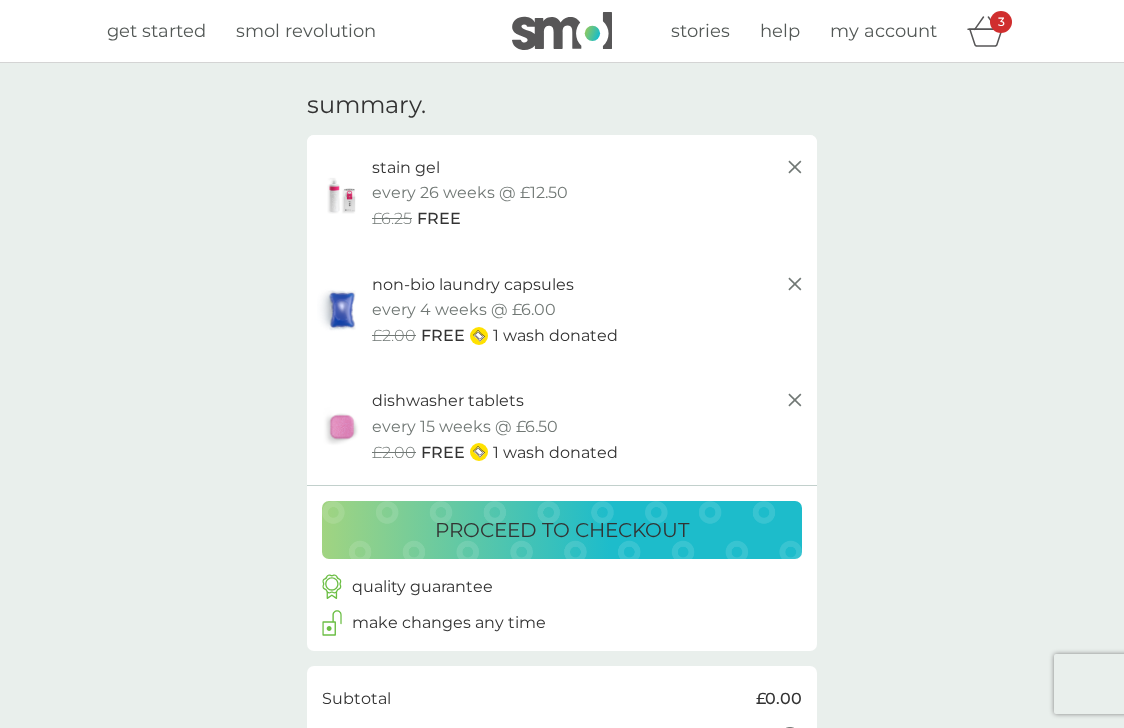 click on "proceed to checkout" at bounding box center [562, 530] 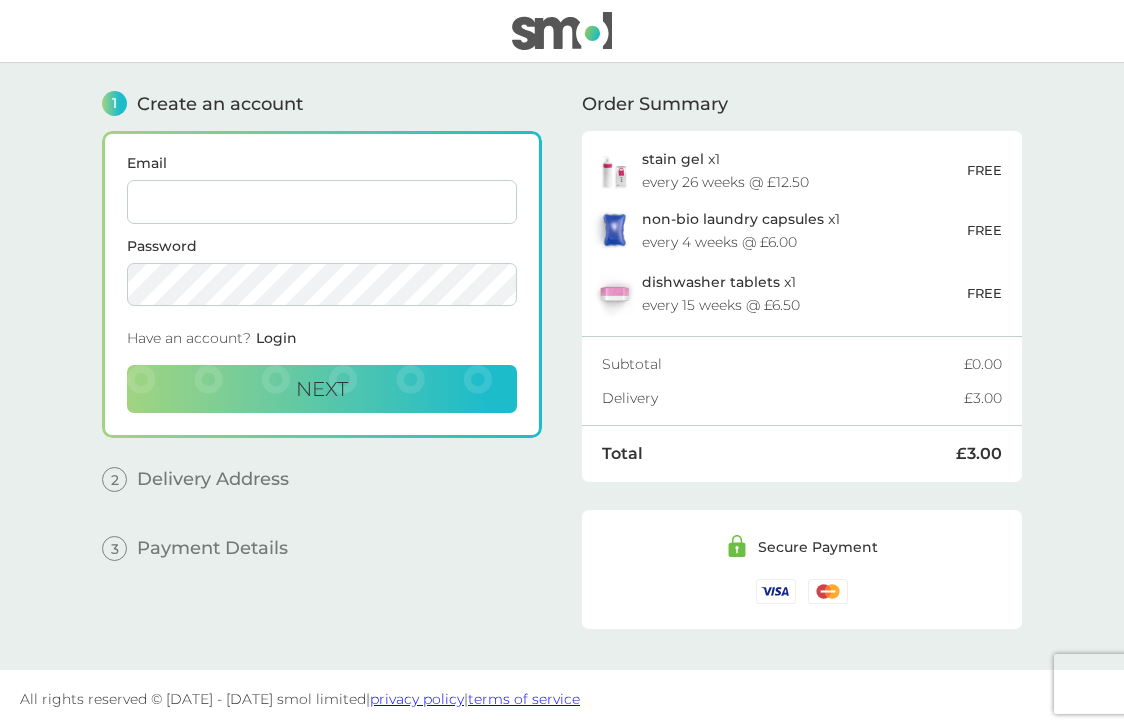 click on "Email" at bounding box center [322, 202] 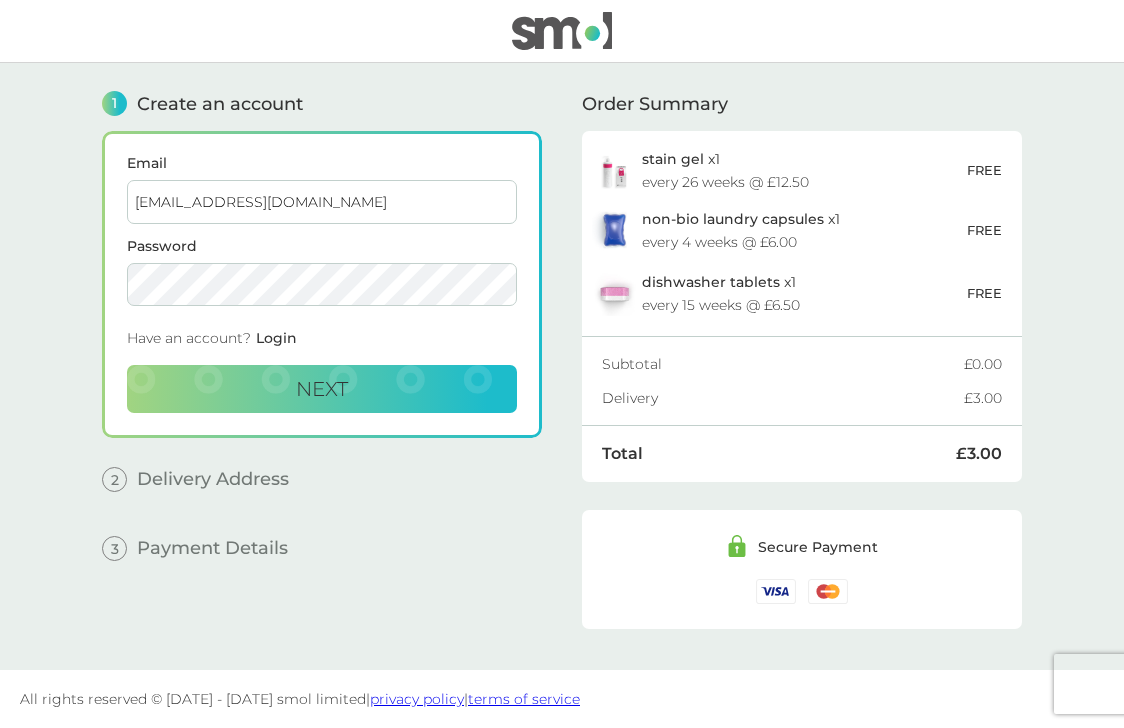 type on "jordanmjrowe@outlook.com" 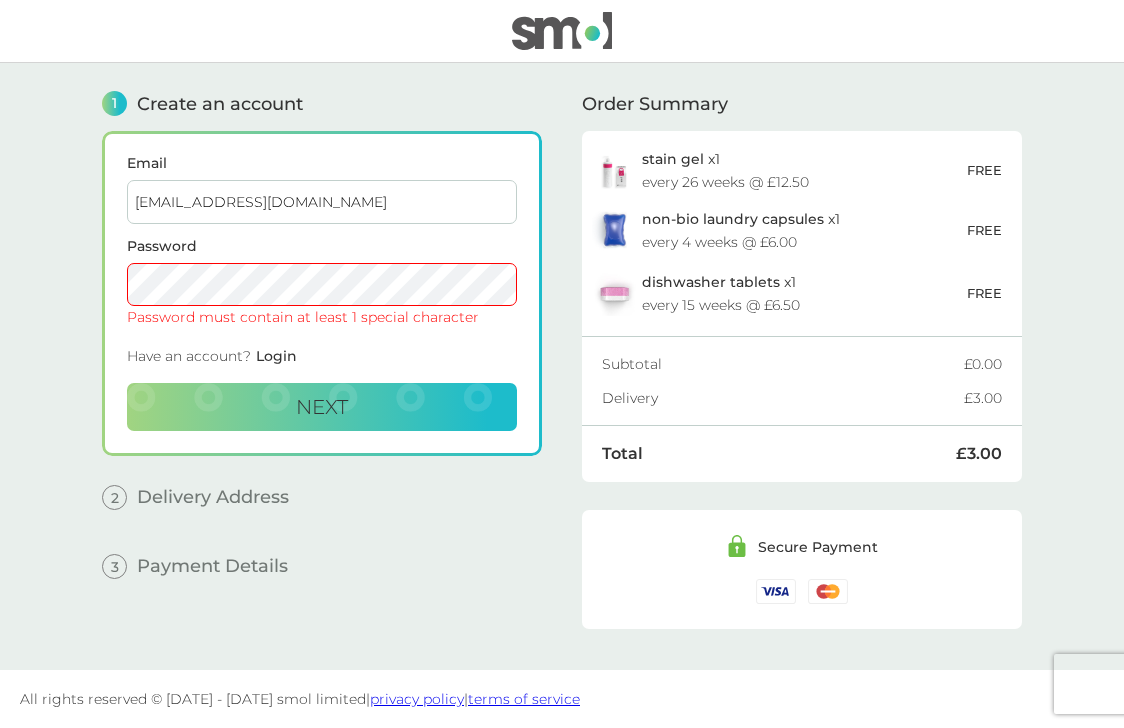 type 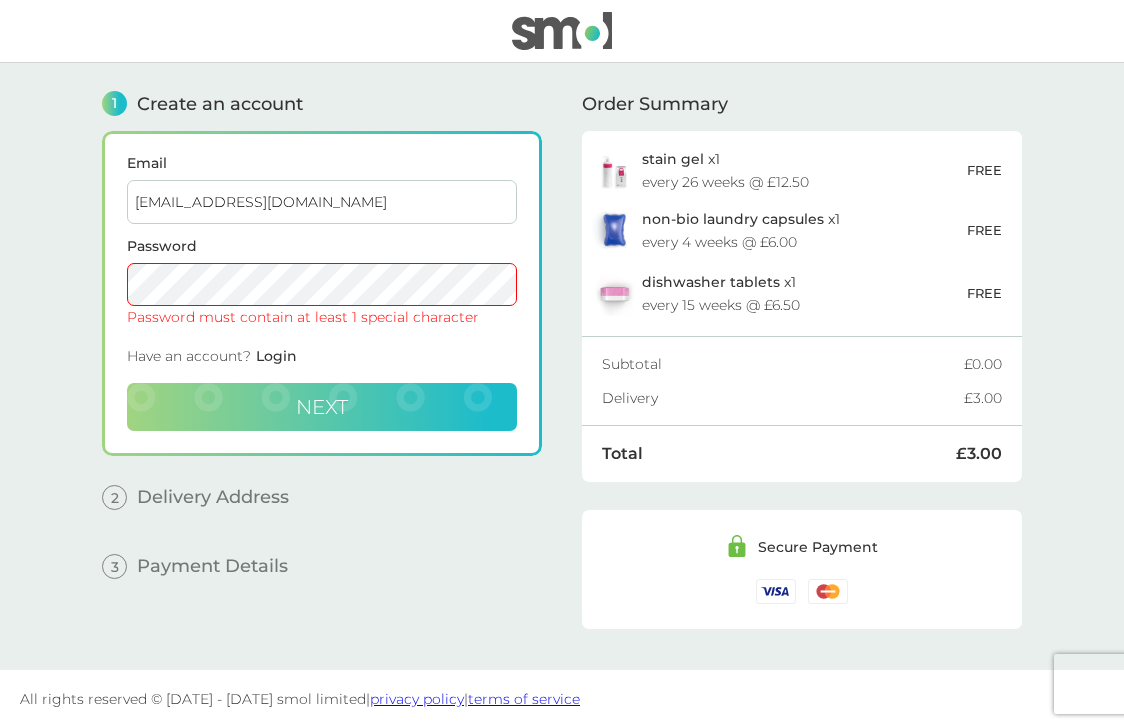 click on "Next" at bounding box center [322, 407] 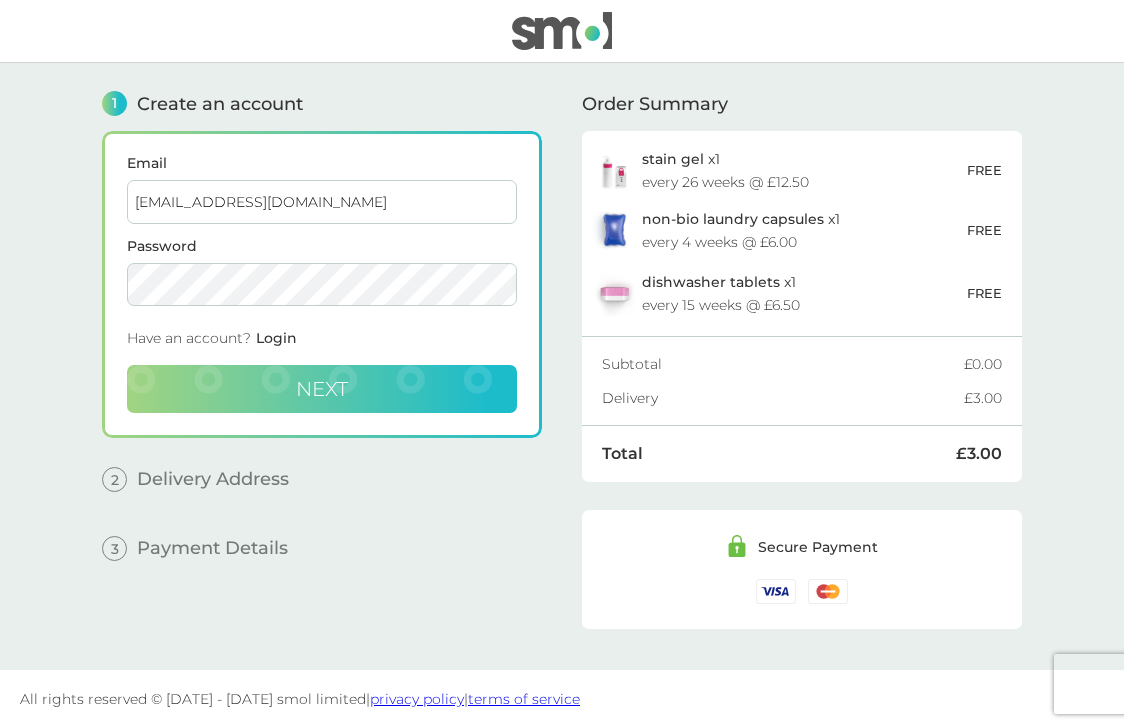 click on "Next" at bounding box center (322, 389) 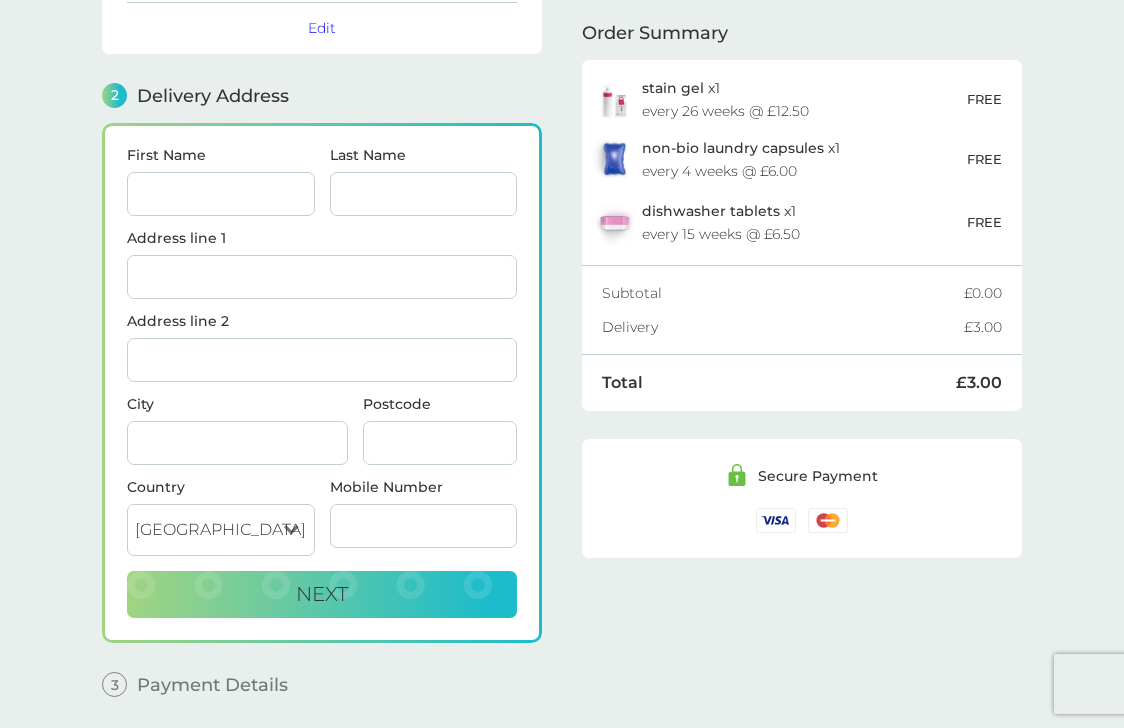 scroll, scrollTop: 245, scrollLeft: 0, axis: vertical 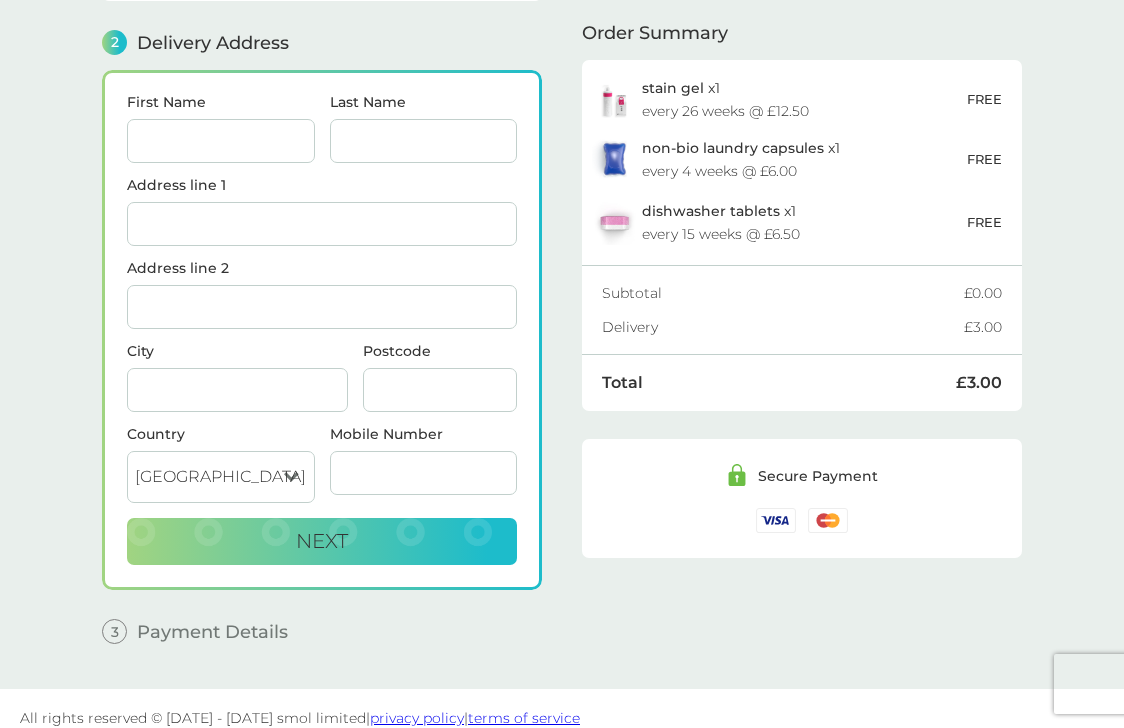 click on "First Name" at bounding box center (221, 141) 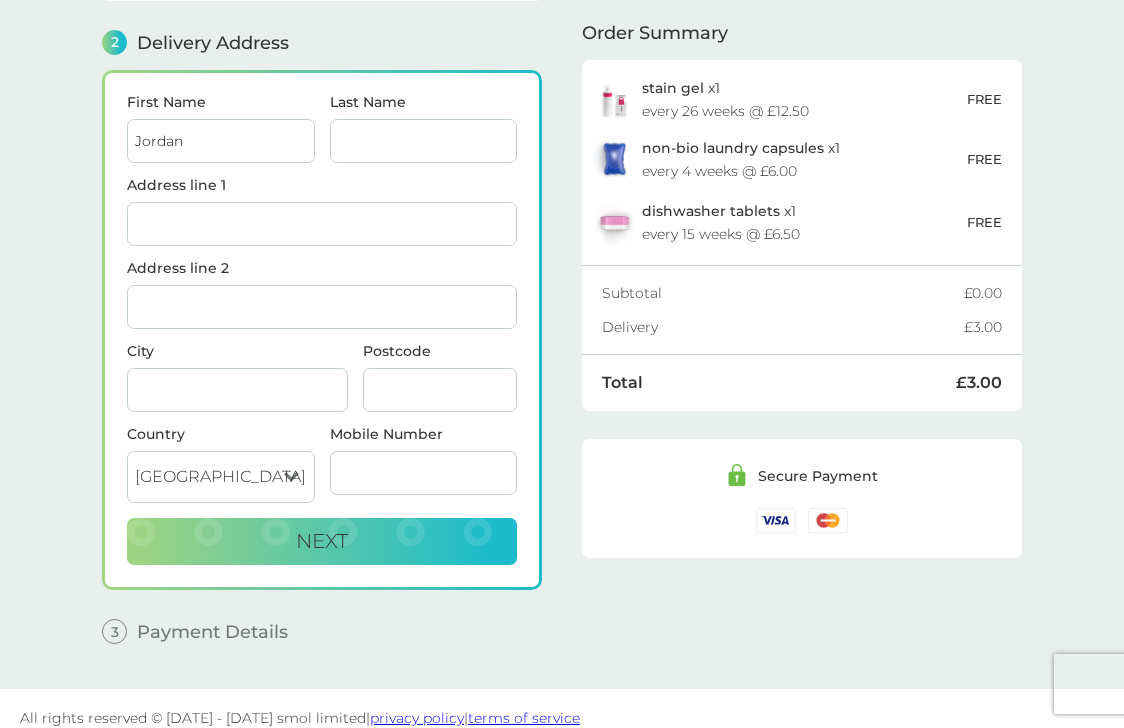 type on "Jordan" 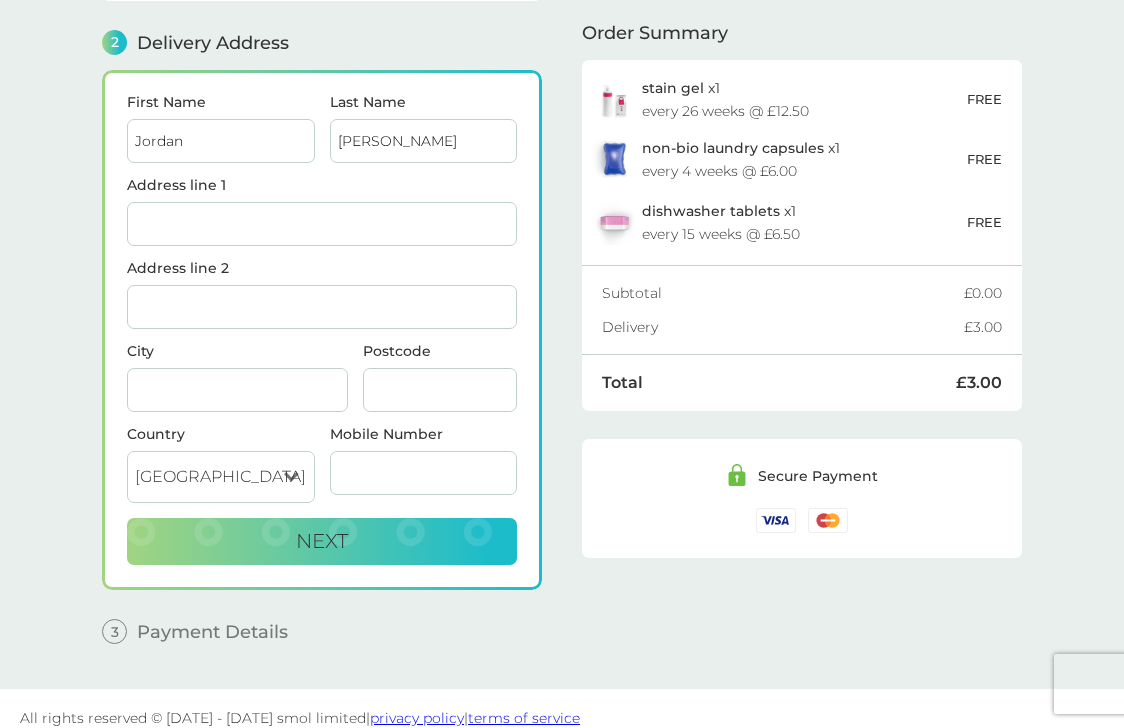 type on "Rowe" 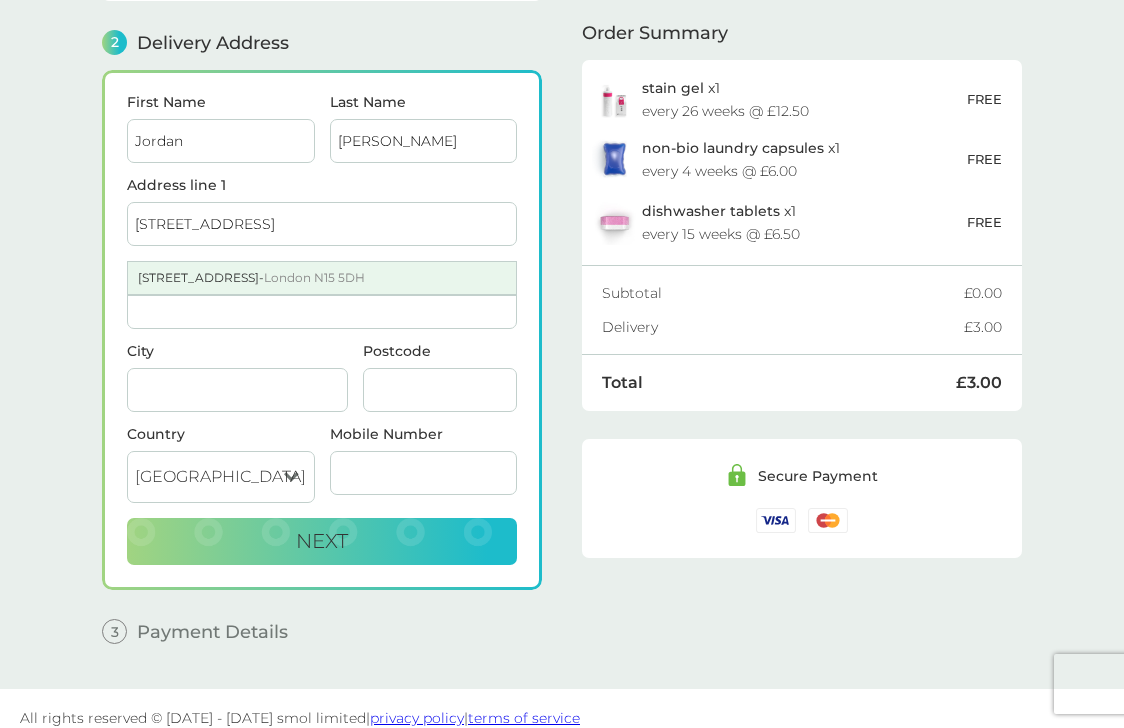 type on "55 Elmar Road" 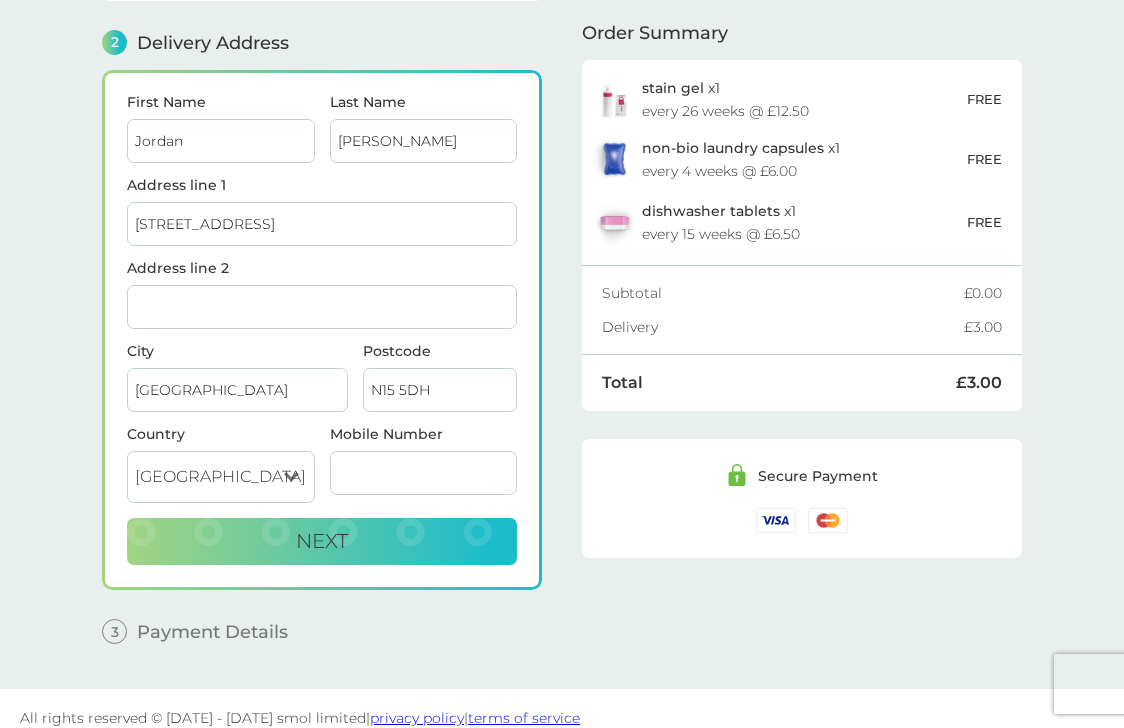 click on "Mobile Number" at bounding box center [424, 473] 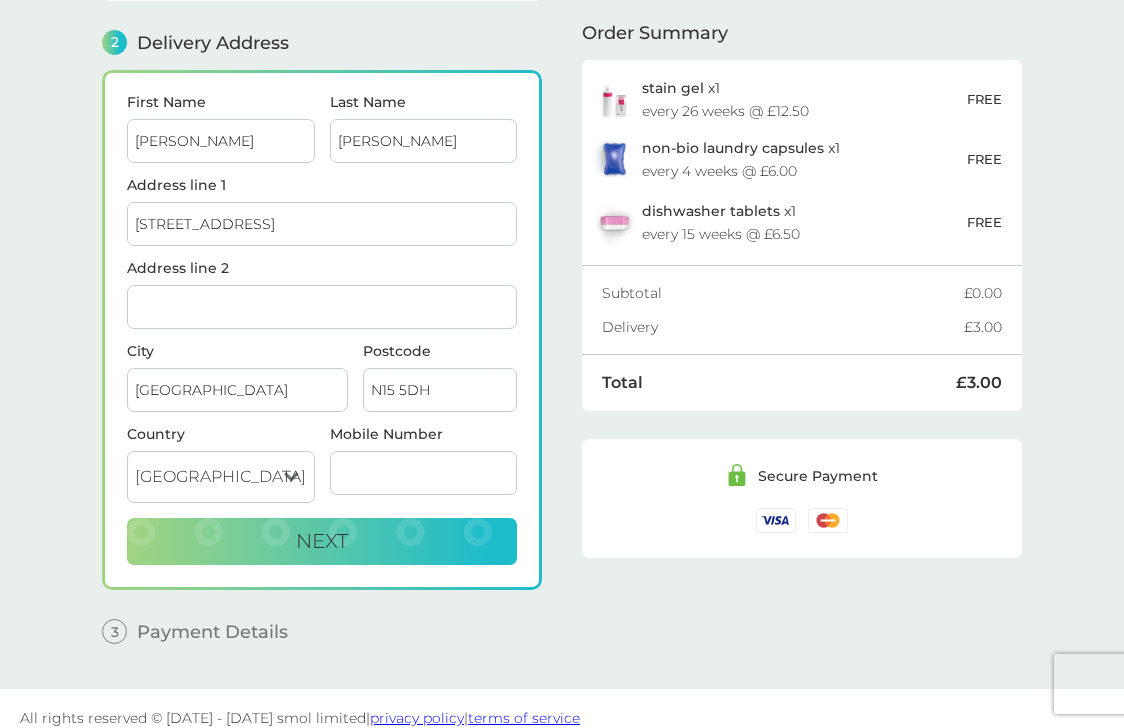 type on "07904 295345" 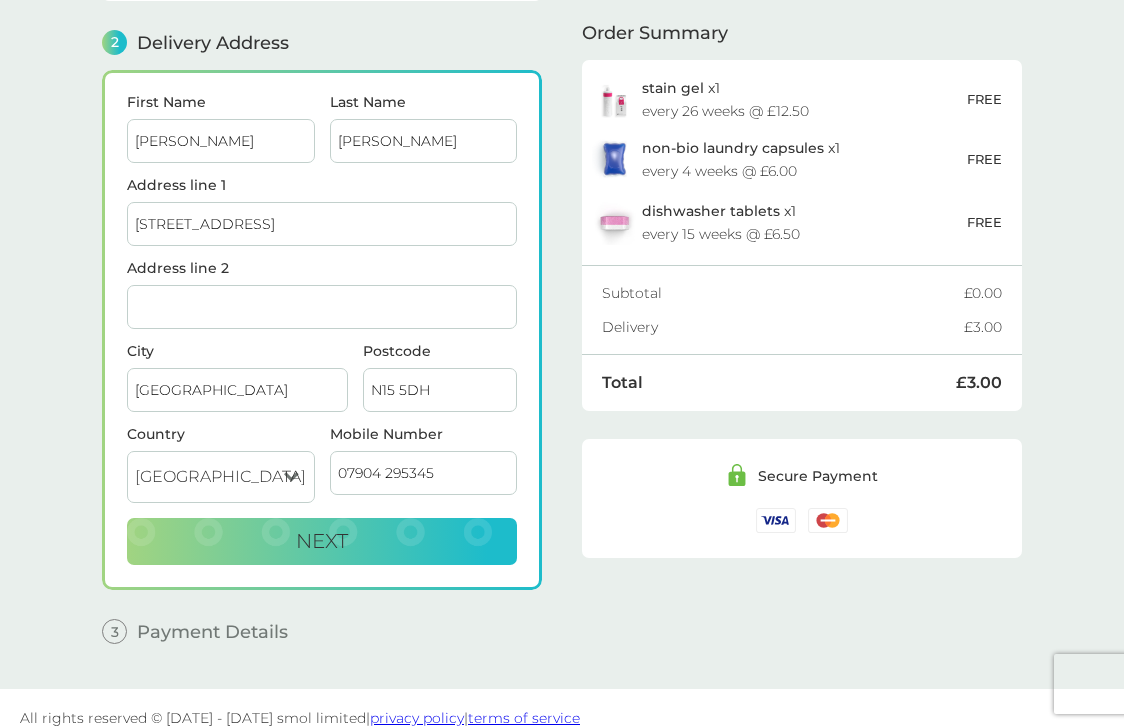 click on "Paul" at bounding box center [221, 141] 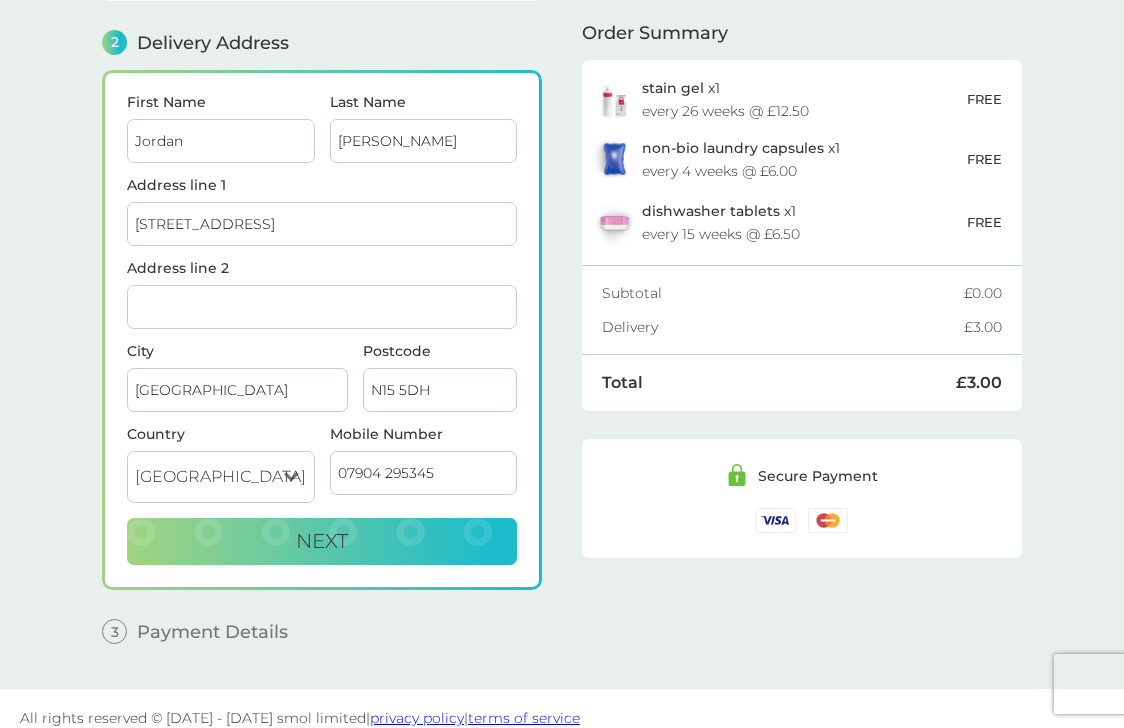 type on "Jordan" 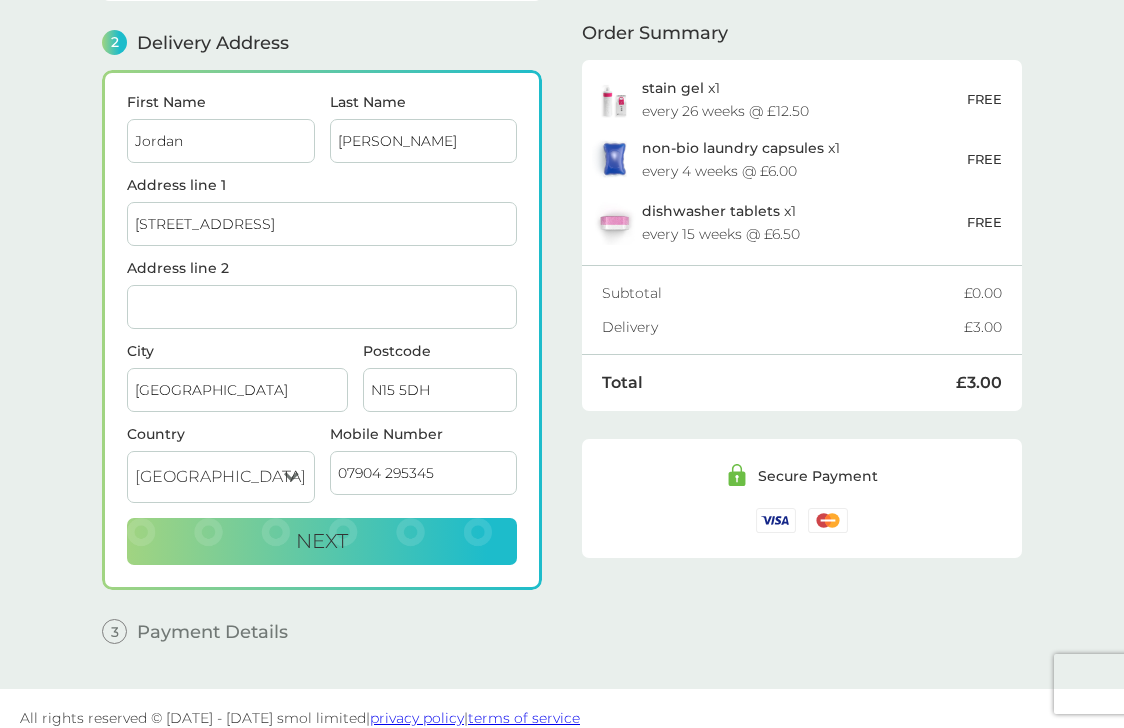 type on "Rowe" 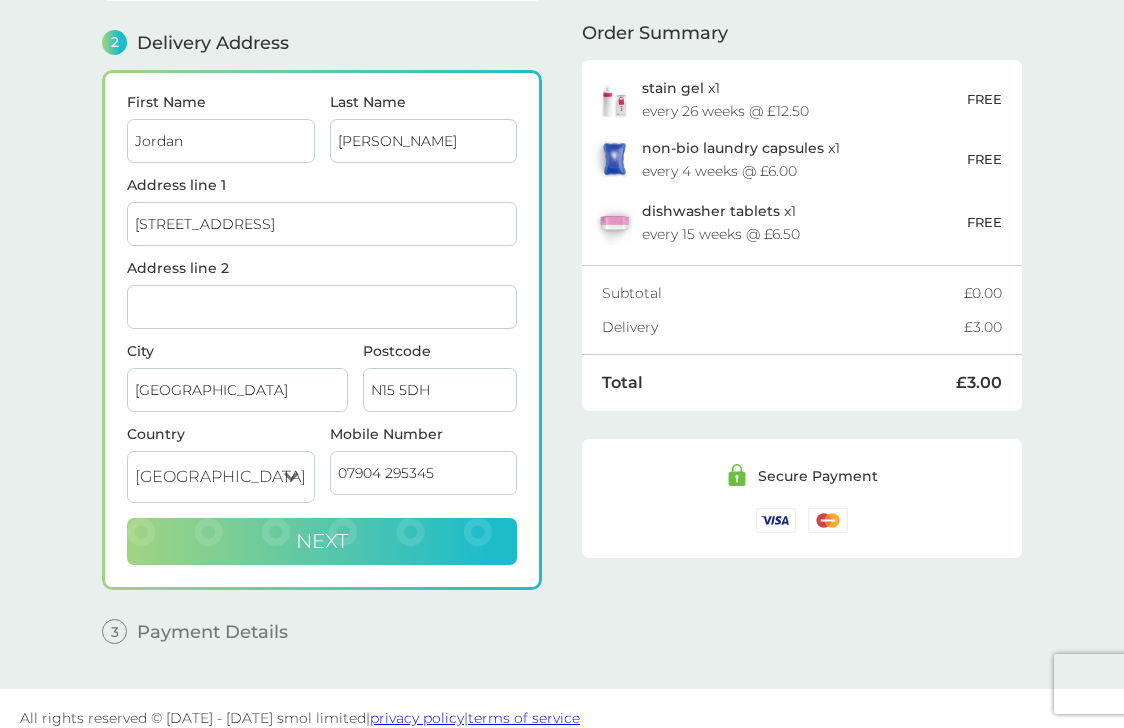 click on "Next" at bounding box center (322, 541) 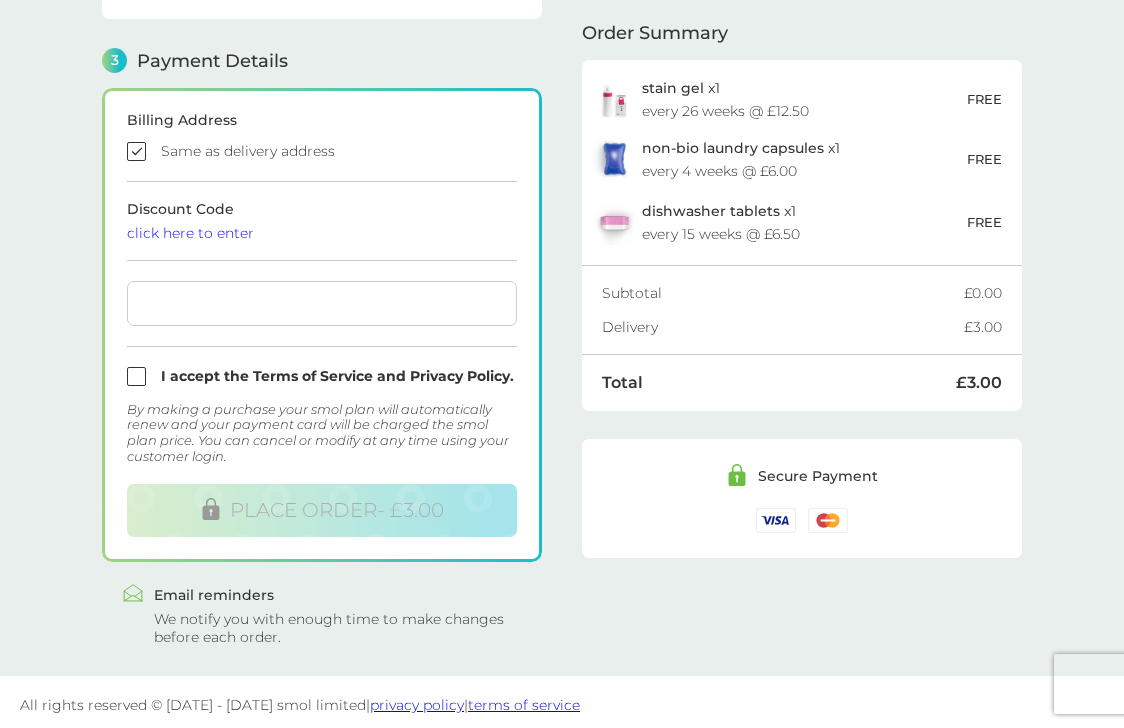 scroll, scrollTop: 538, scrollLeft: 0, axis: vertical 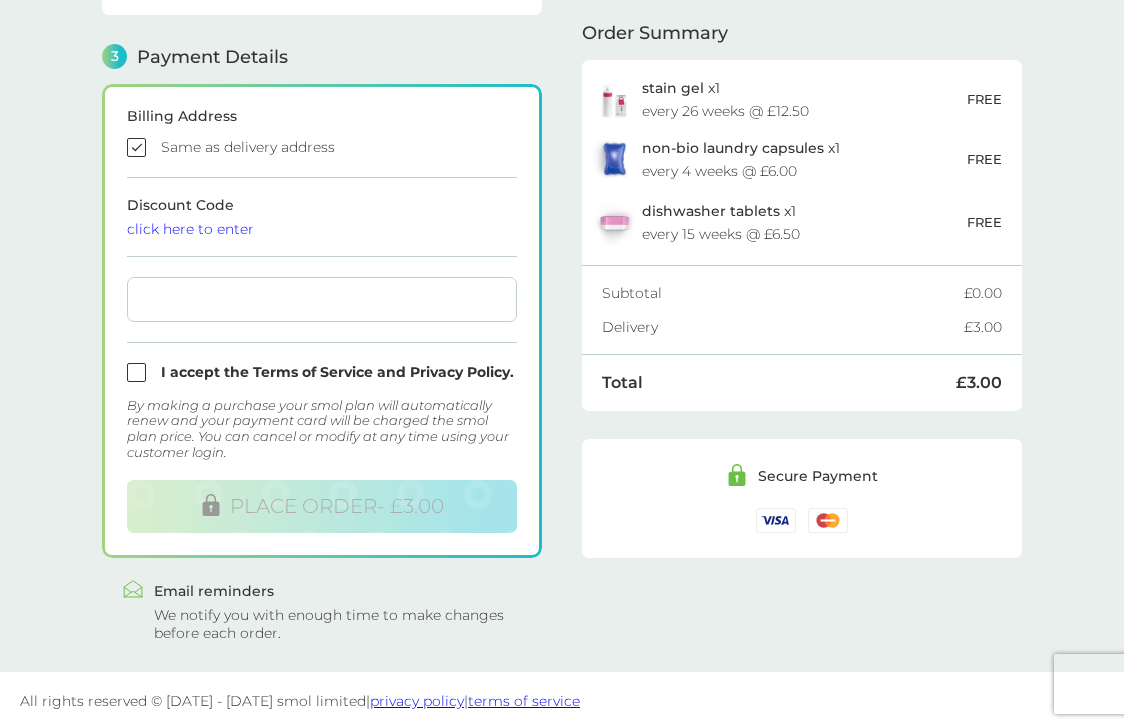 click at bounding box center [0, 730] 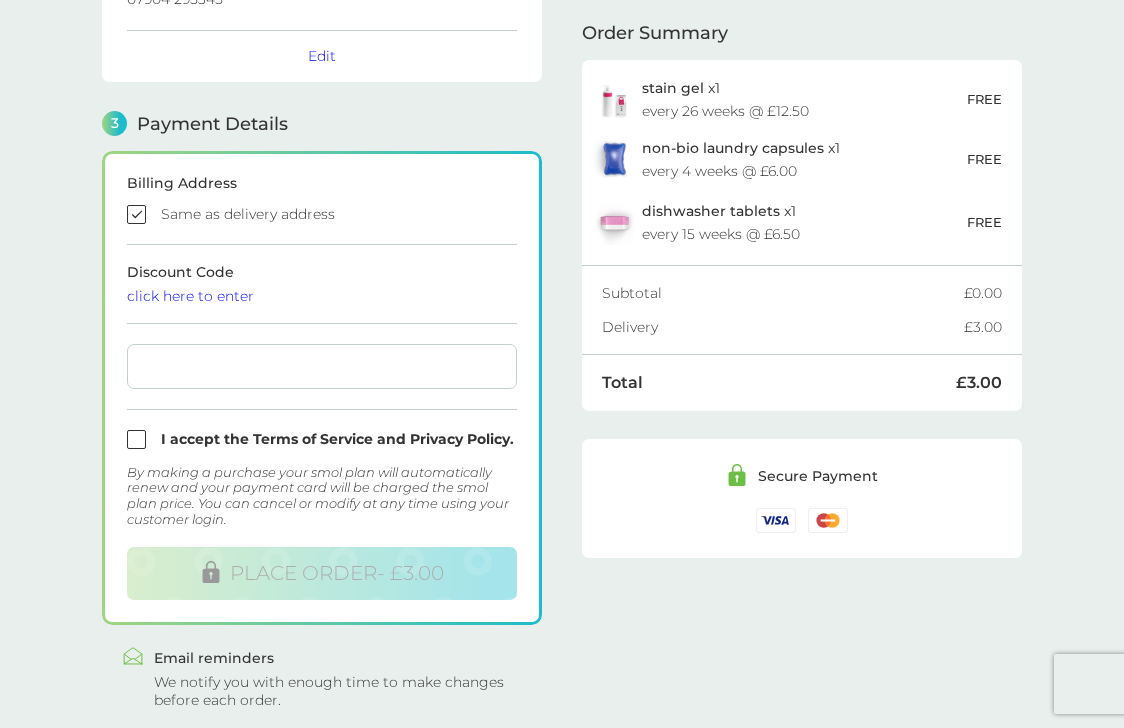 scroll, scrollTop: 470, scrollLeft: 0, axis: vertical 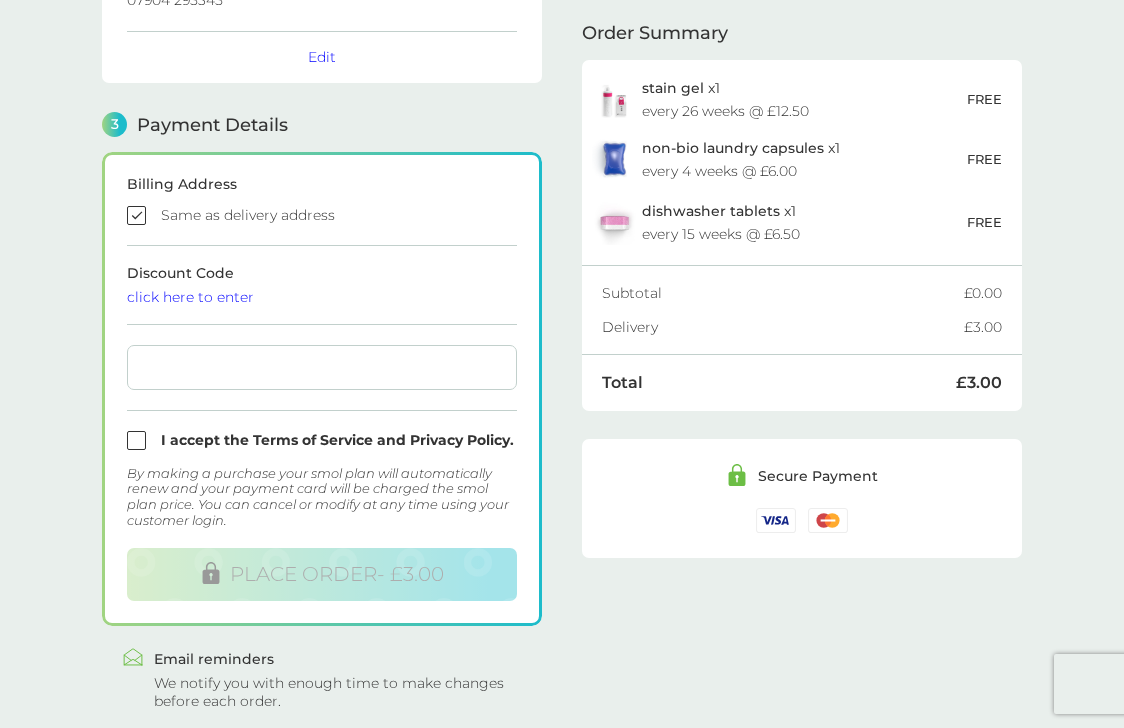 click at bounding box center (322, 215) 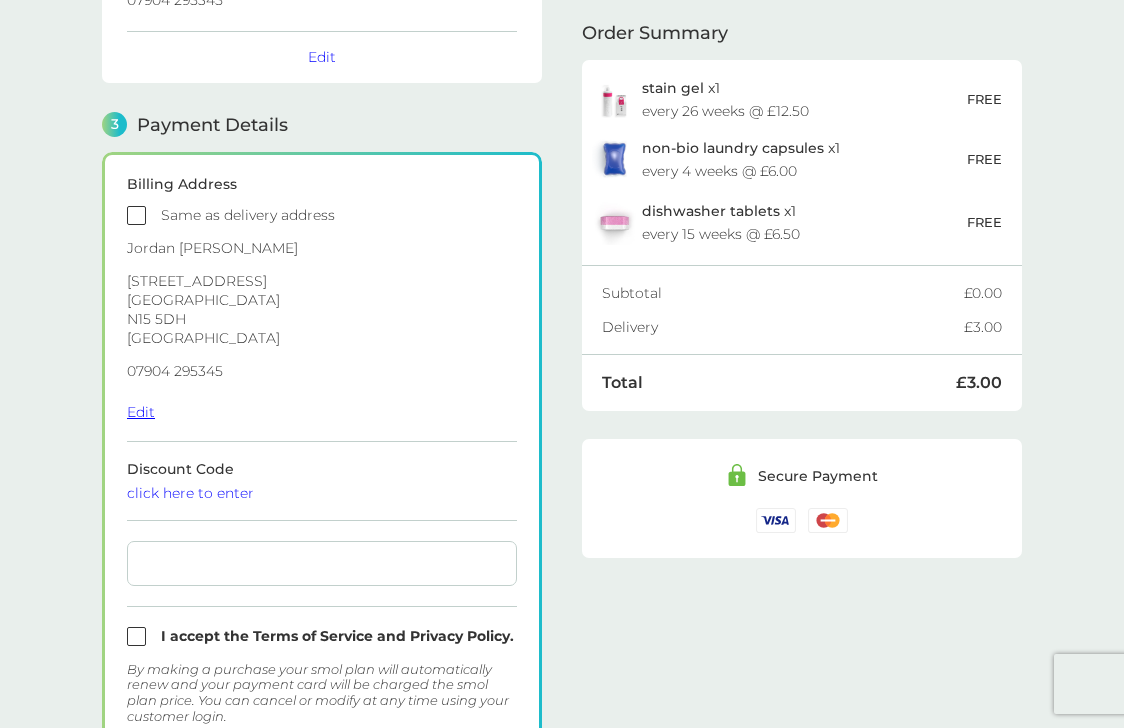 click on "Edit" at bounding box center (141, 412) 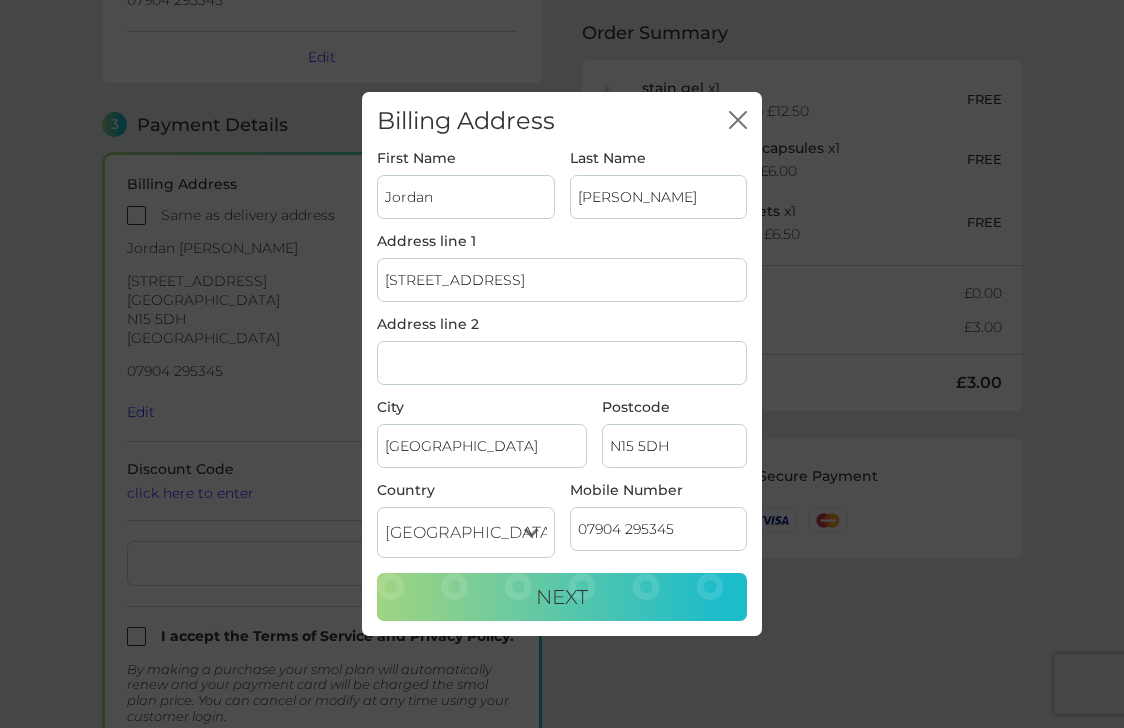 click on "55 Elmar Road" at bounding box center (562, 280) 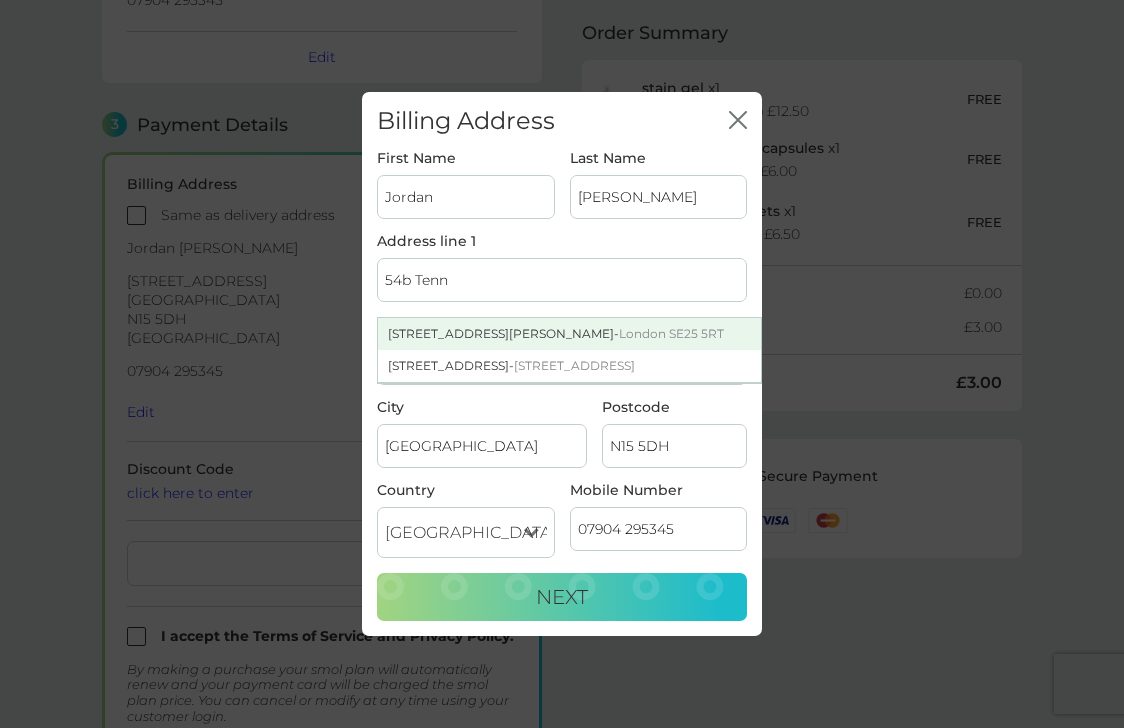 click on "54B Tennison Road  -  London SE25 5RT" at bounding box center [569, 334] 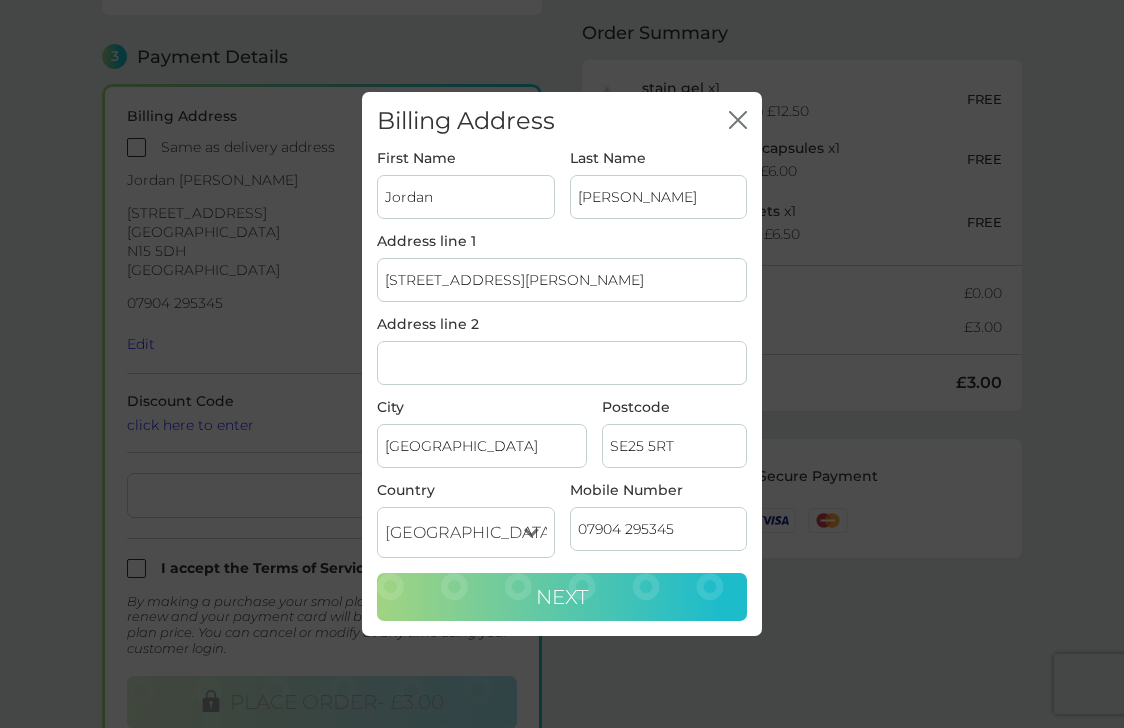 click on "Next" at bounding box center [562, 597] 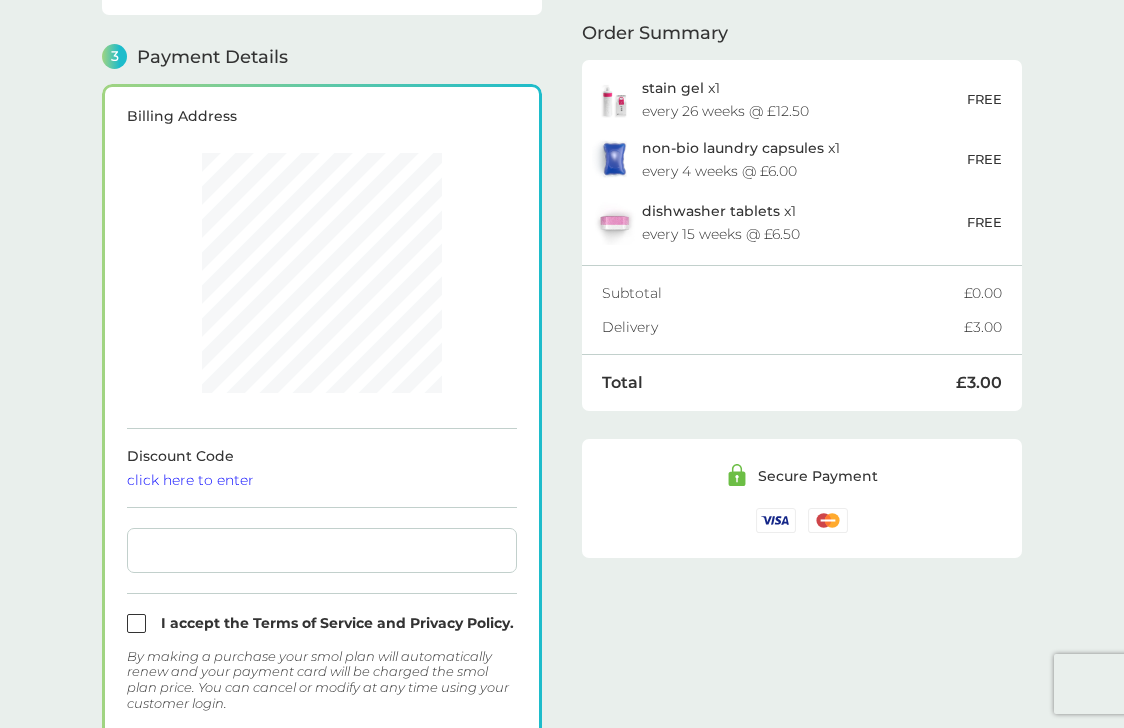 scroll, scrollTop: 551, scrollLeft: 0, axis: vertical 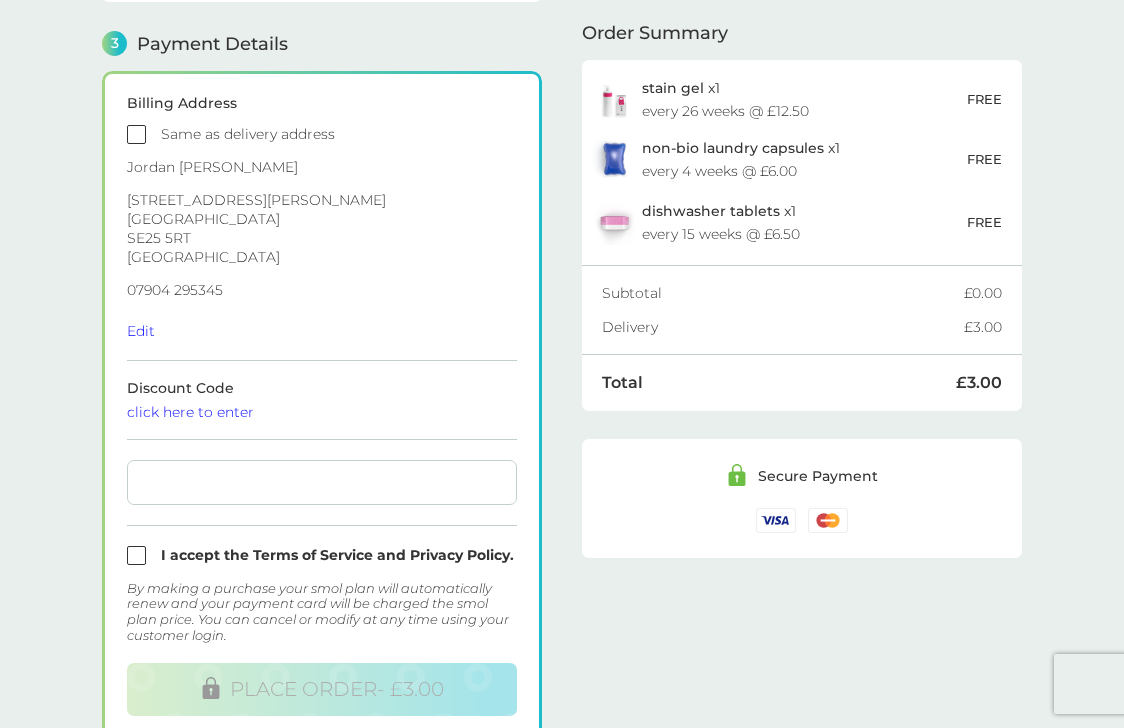 click at bounding box center [0, 913] 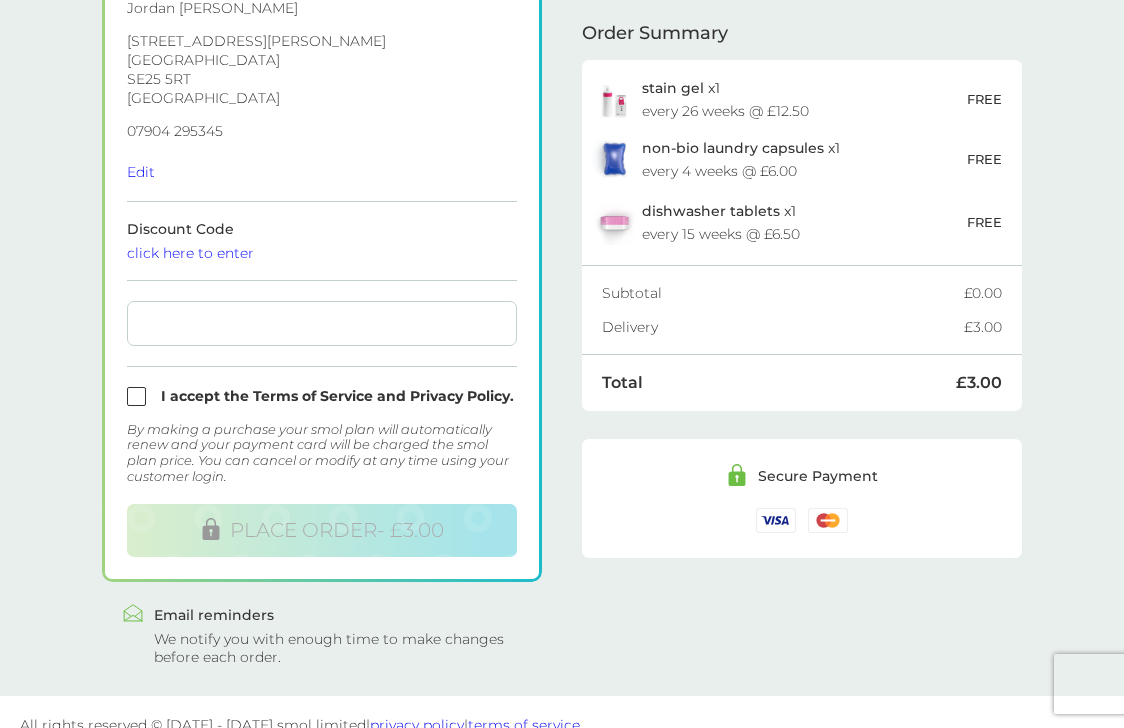 scroll, scrollTop: 733, scrollLeft: 0, axis: vertical 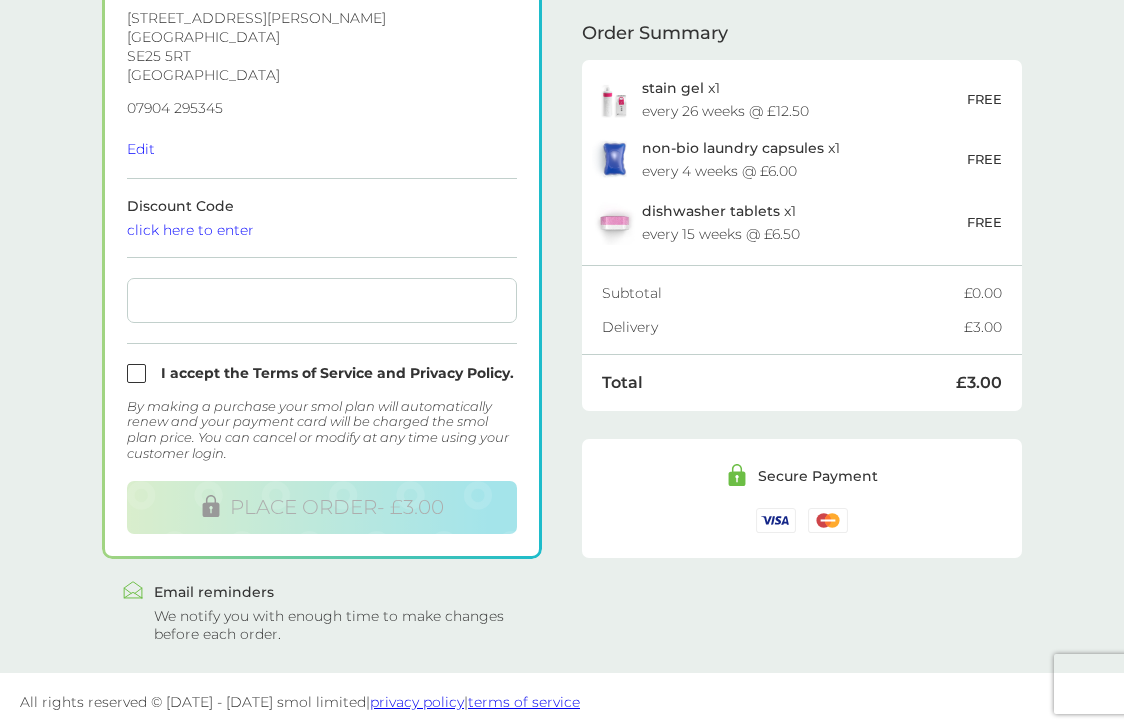 click 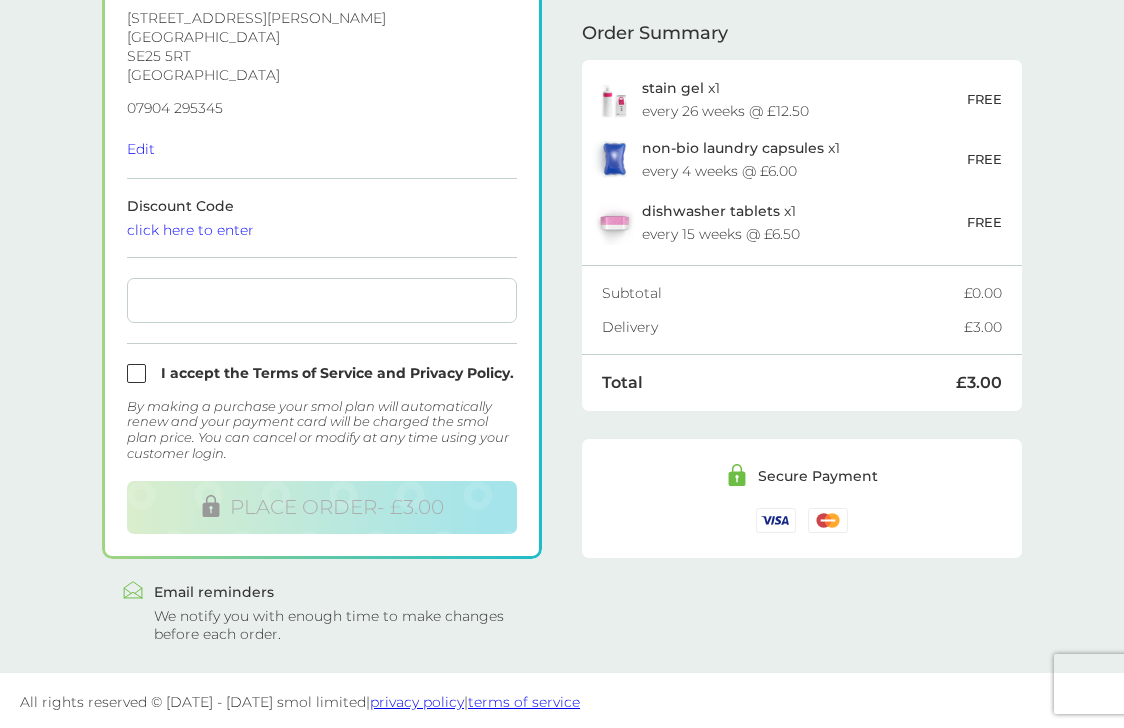 click at bounding box center [322, 373] 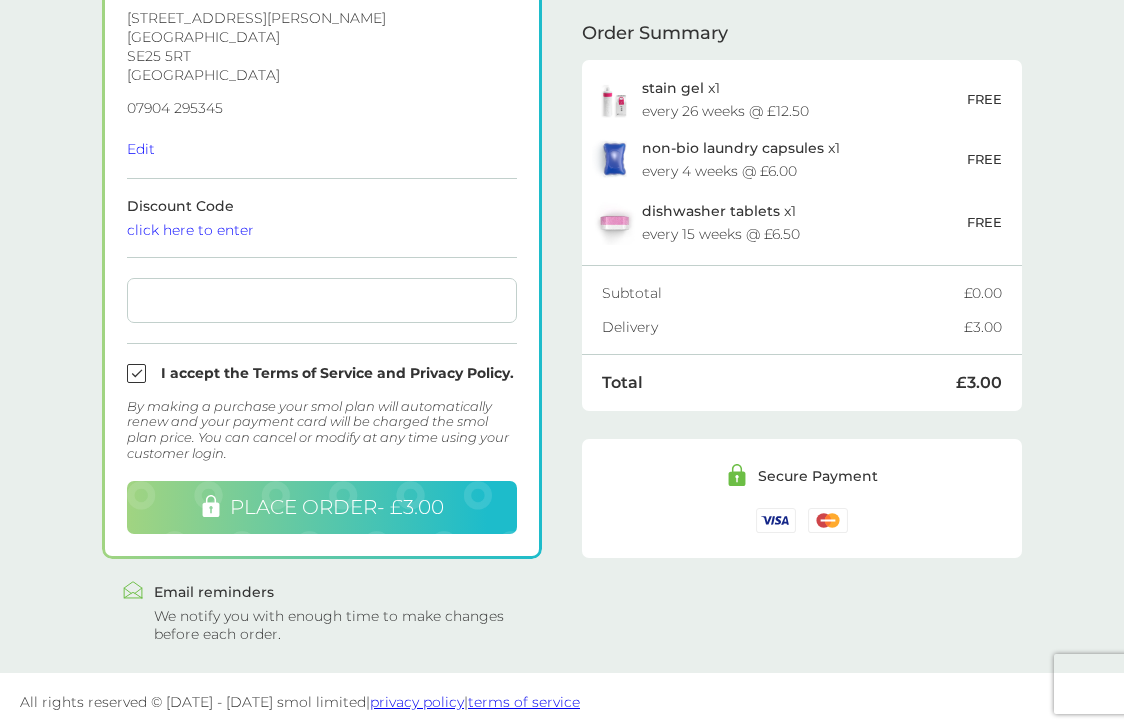 click on "PLACE ORDER  -   £3.00" at bounding box center (337, 507) 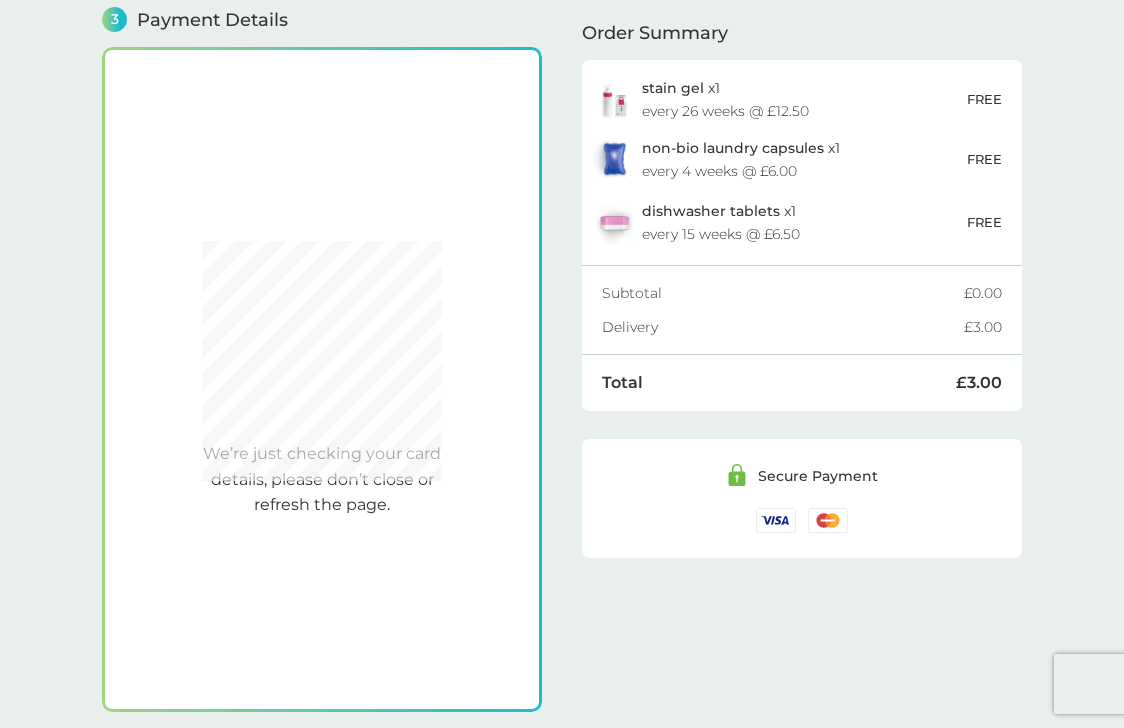 scroll, scrollTop: 551, scrollLeft: 0, axis: vertical 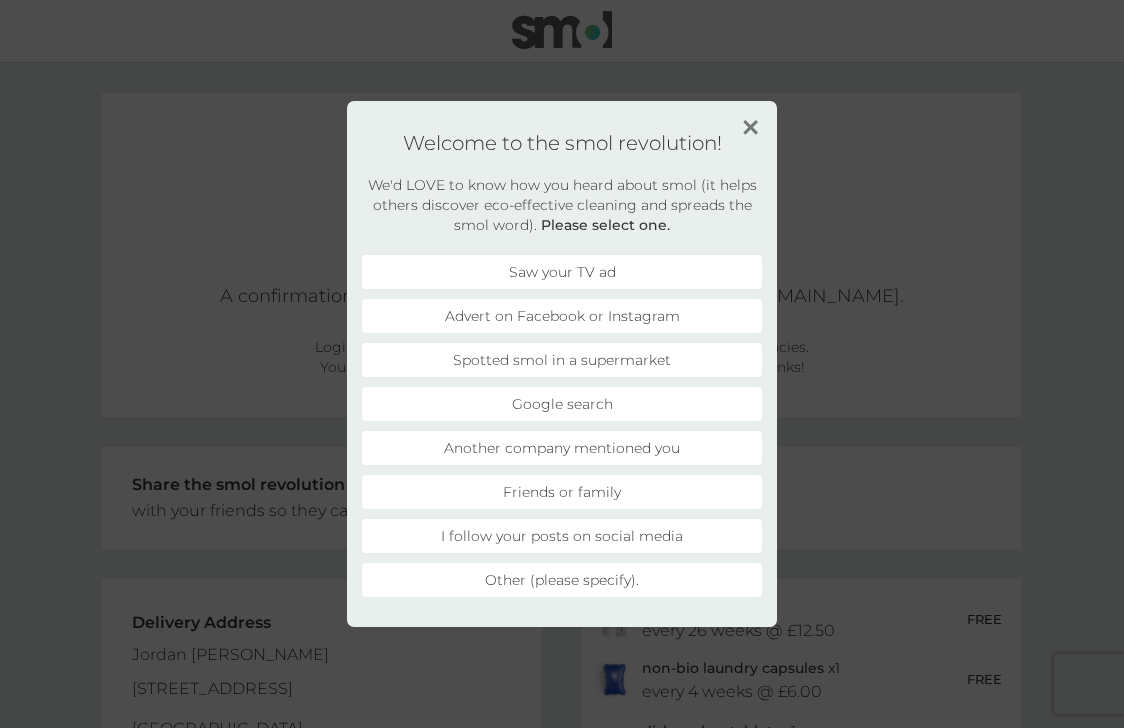 click on "Welcome to the smol revolution! We'd LOVE to know how you heard about smol (it helps others discover eco-effective cleaning and spreads the smol word).   Please select one. Saw your TV ad Advert on Facebook or Instagram Spotted smol in a supermarket Google search Another company mentioned you Friends or family I follow your posts on social media Other (please specify)." at bounding box center [562, 364] 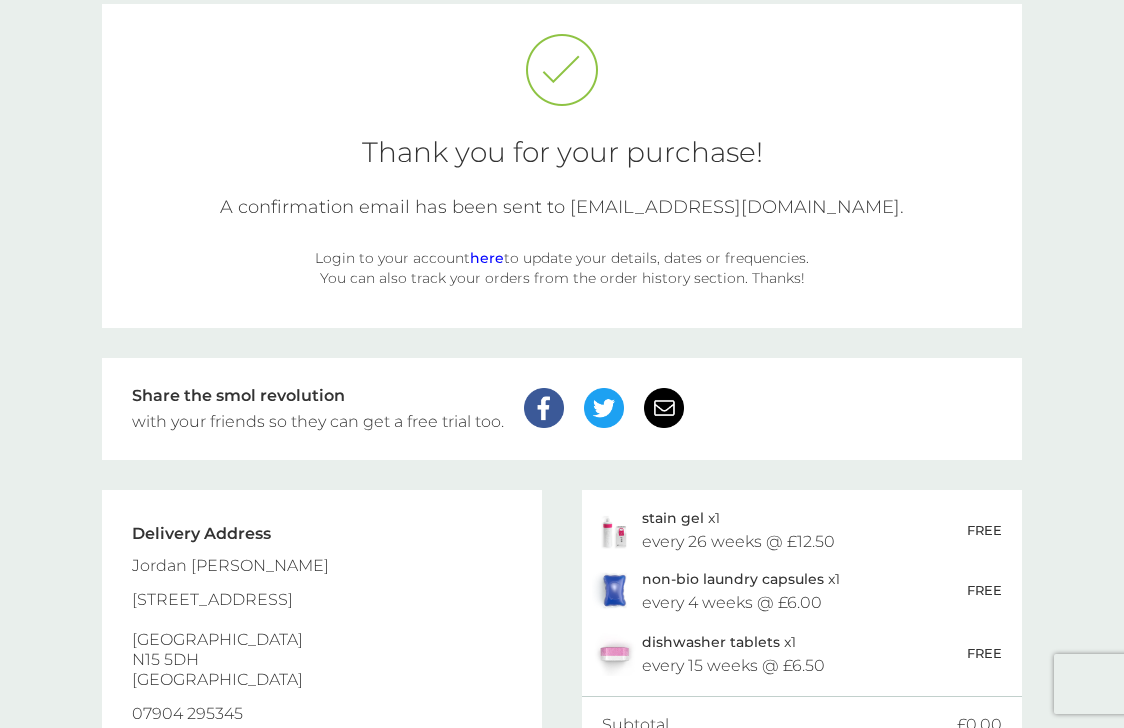 scroll, scrollTop: 94, scrollLeft: 0, axis: vertical 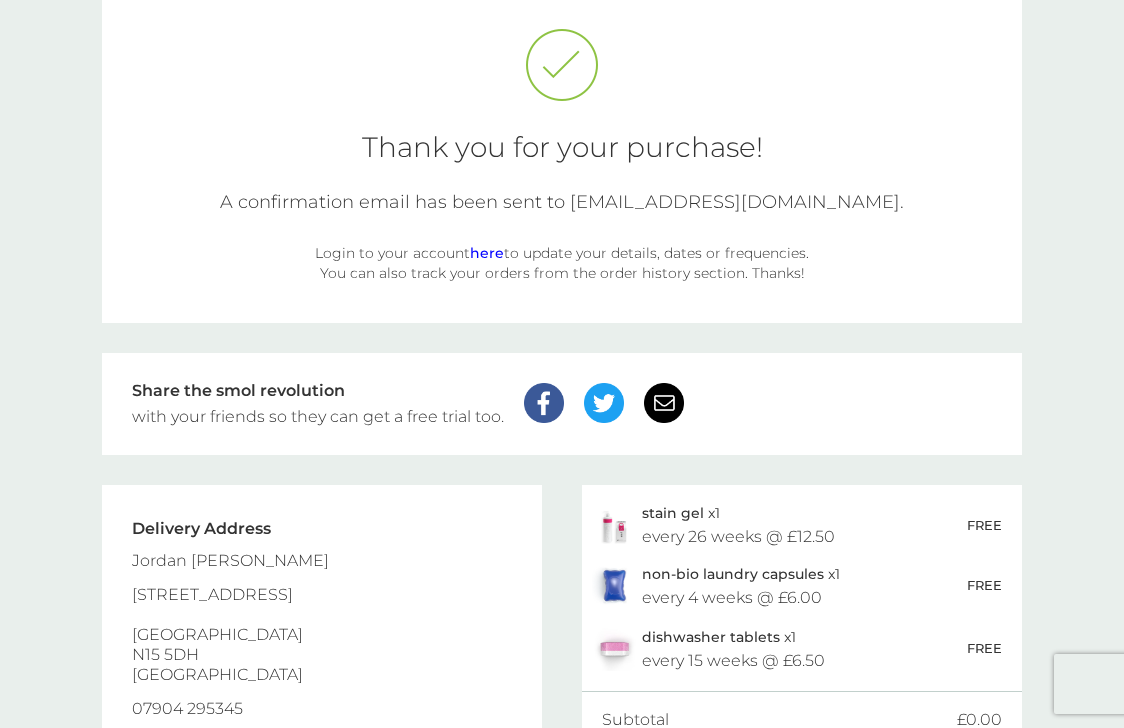 click on "here" at bounding box center [487, 253] 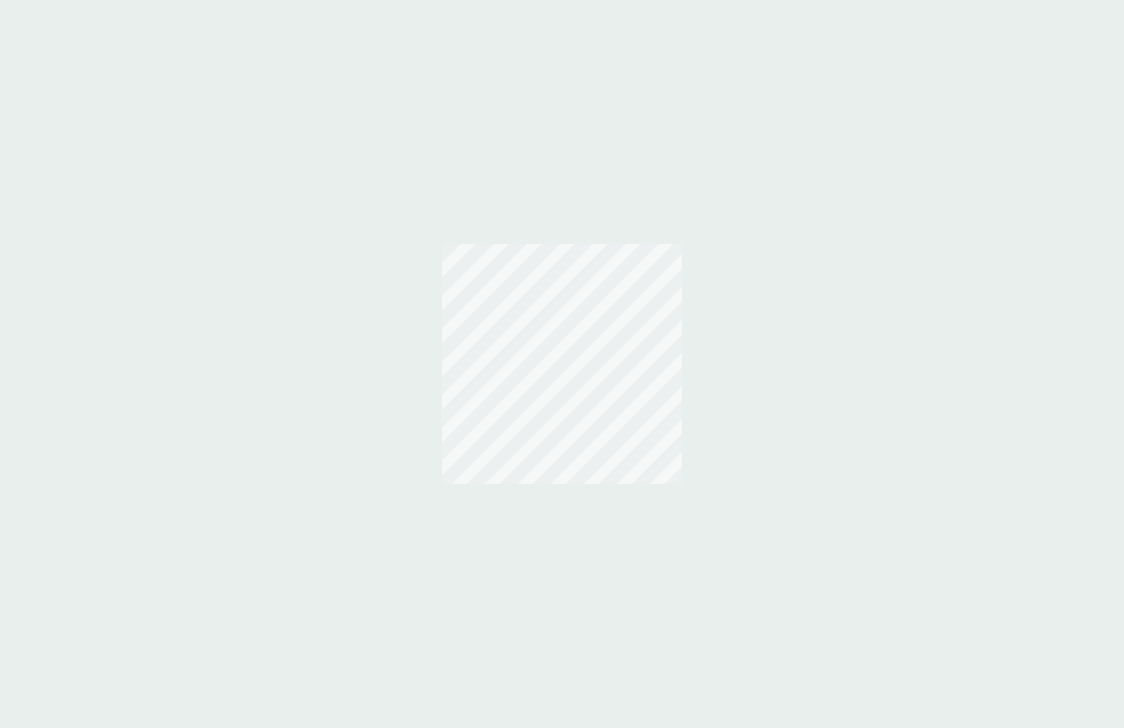 scroll, scrollTop: 0, scrollLeft: 0, axis: both 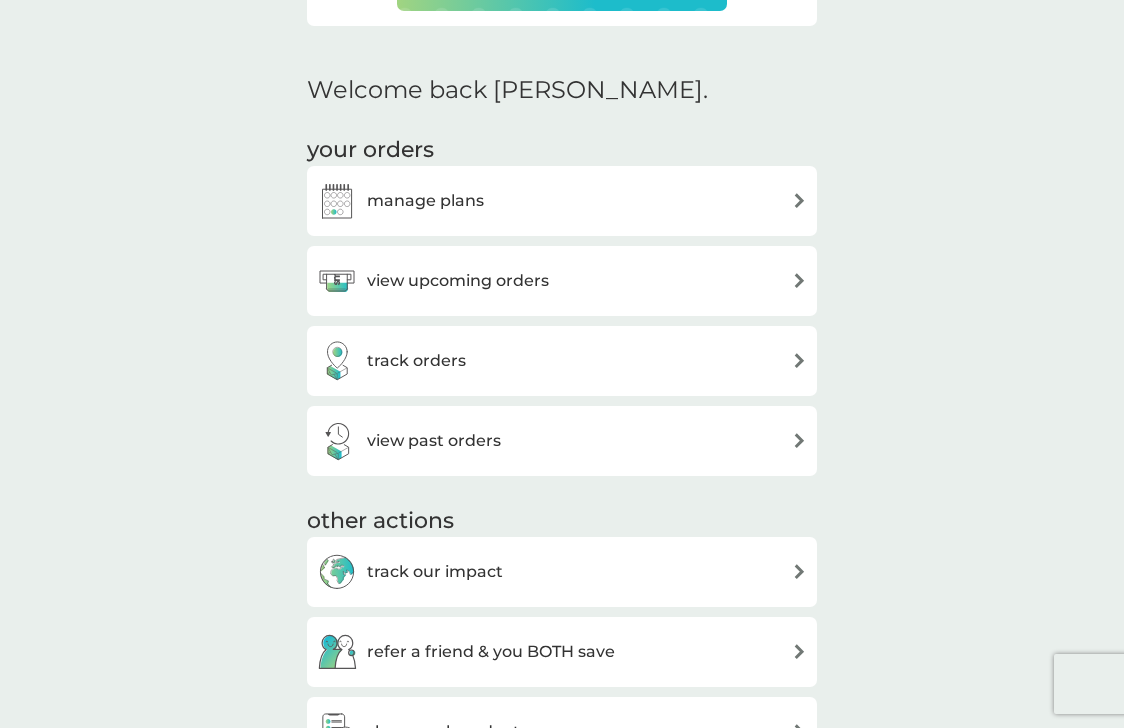 click on "manage plans" at bounding box center (562, 201) 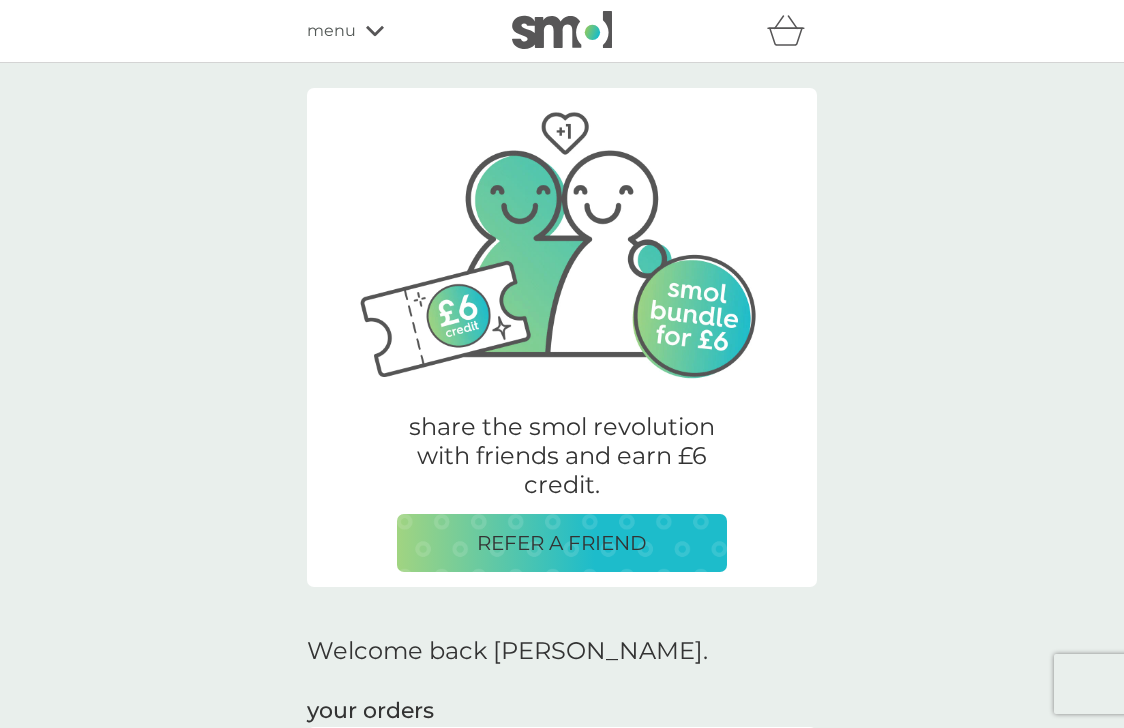 scroll, scrollTop: 561, scrollLeft: 0, axis: vertical 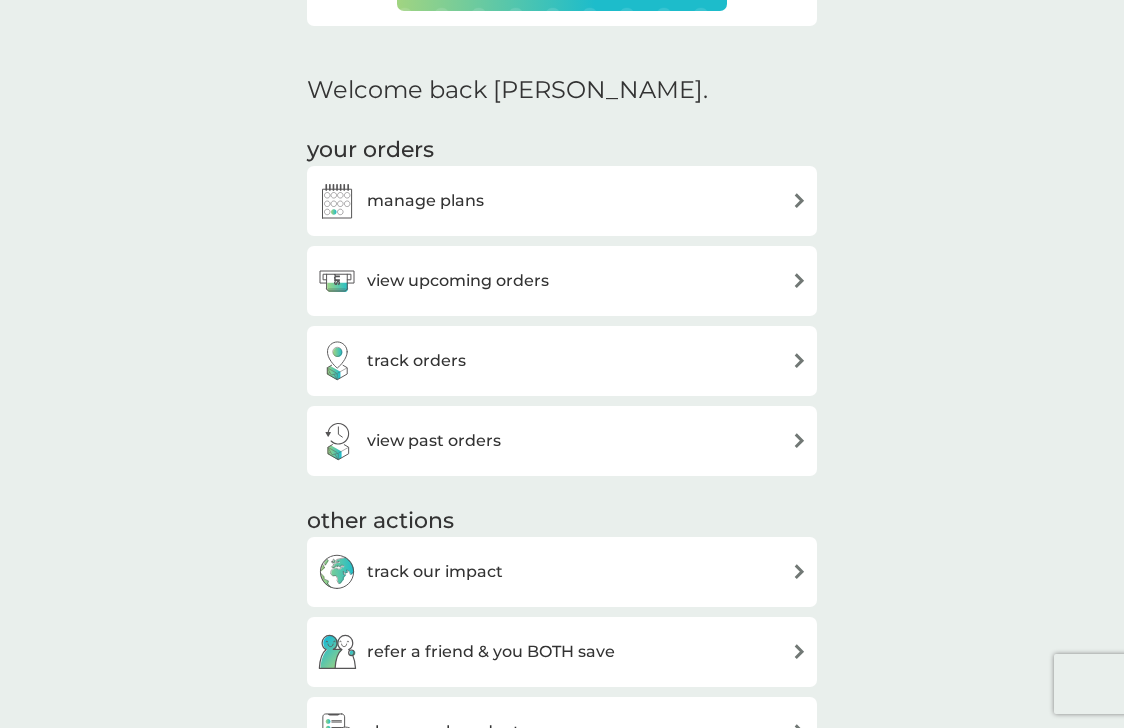 click on "view upcoming orders" at bounding box center (458, 281) 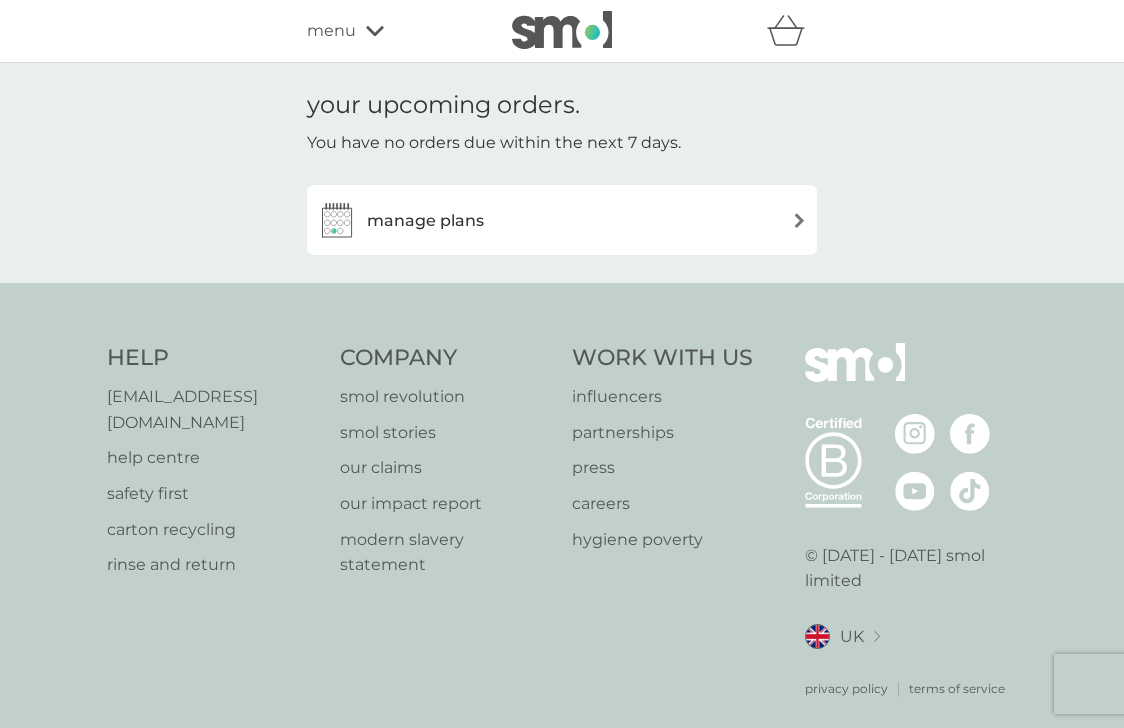 click on "manage plans" at bounding box center [562, 220] 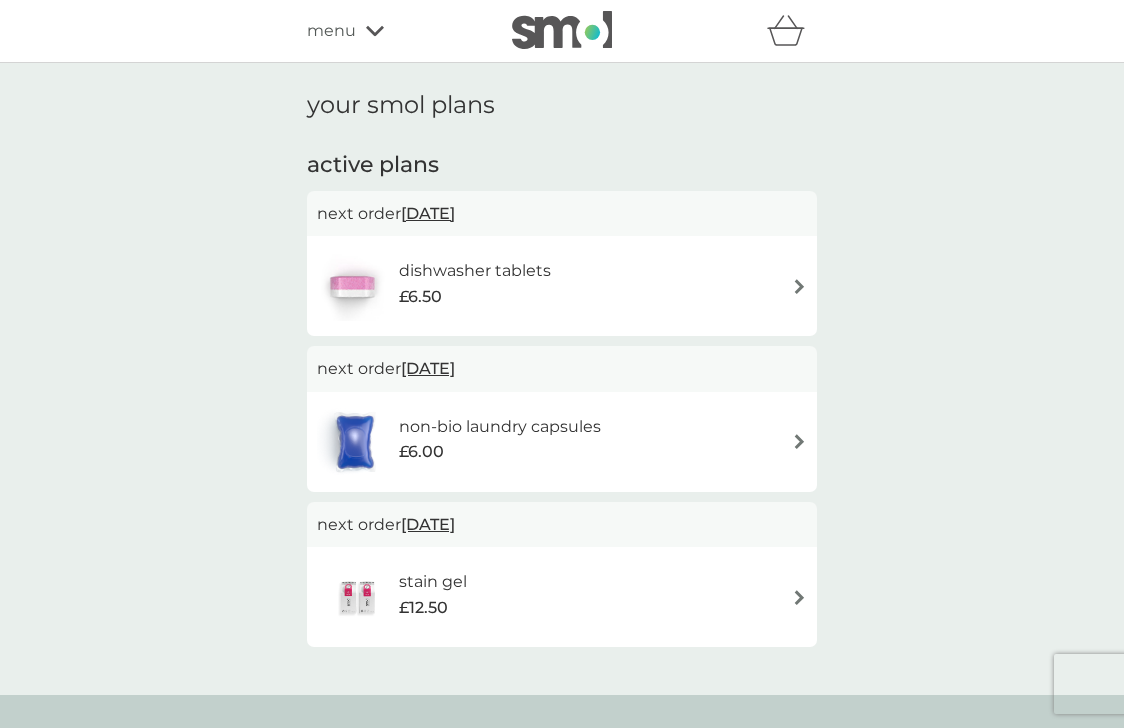 click on "dishwasher tablets" at bounding box center [475, 271] 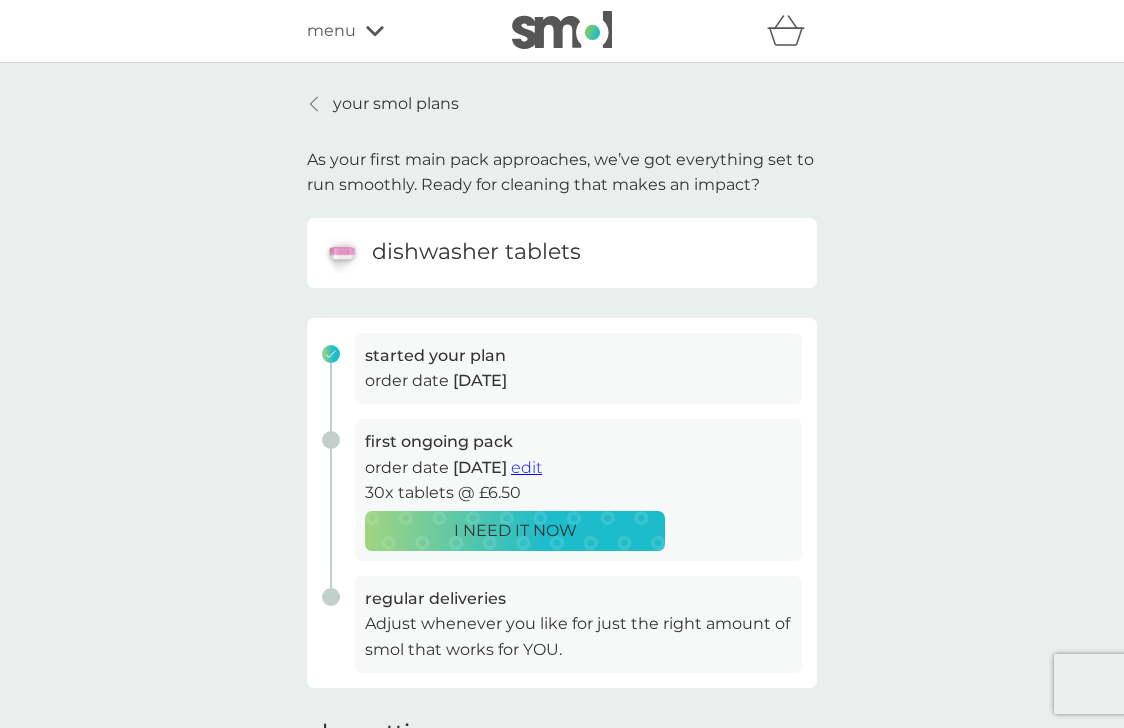 click on "edit" at bounding box center (526, 467) 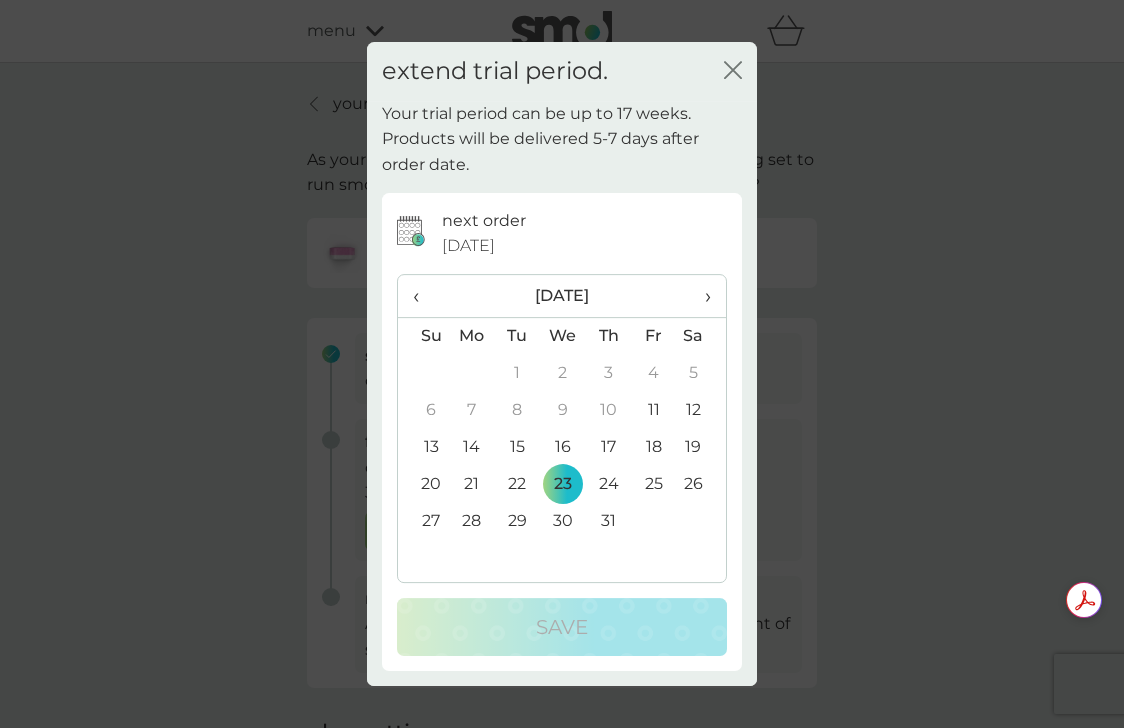 click on "›" at bounding box center [701, 296] 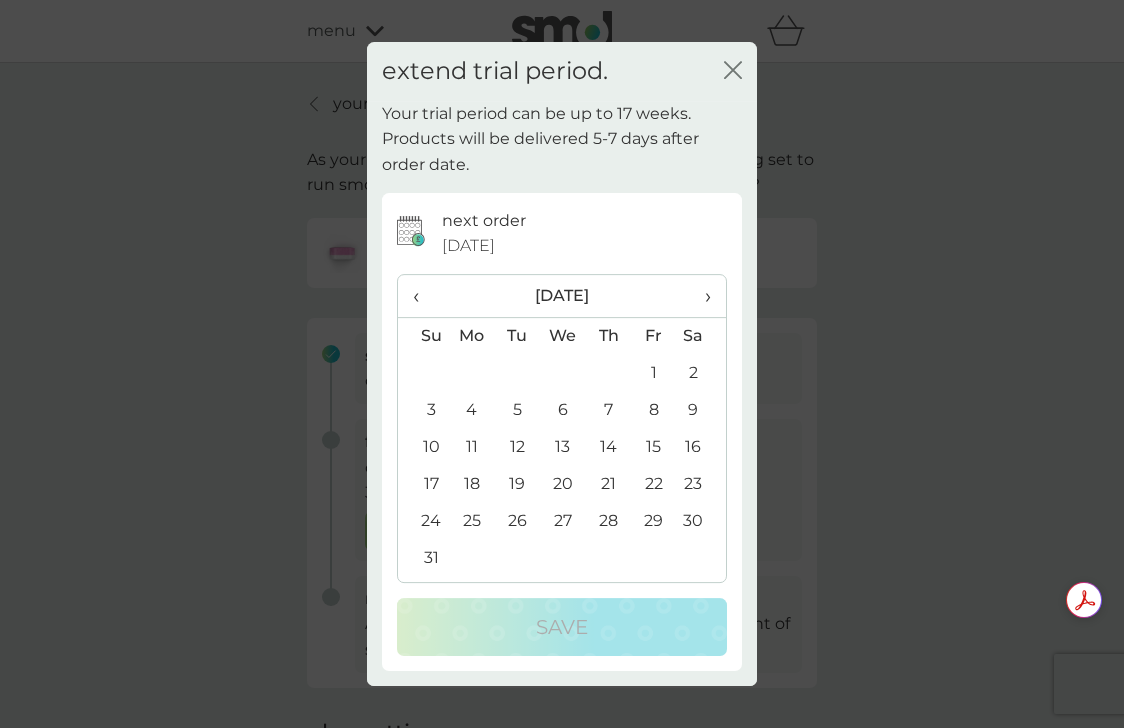 click on "›" at bounding box center (701, 296) 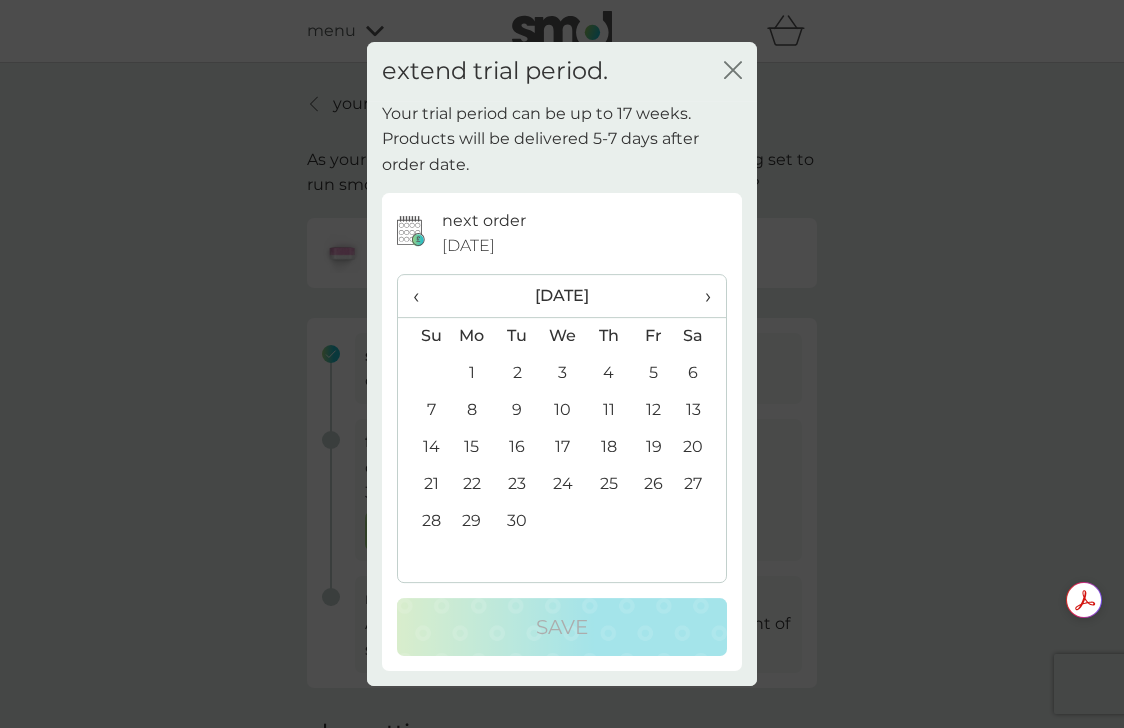 click on "›" at bounding box center (701, 296) 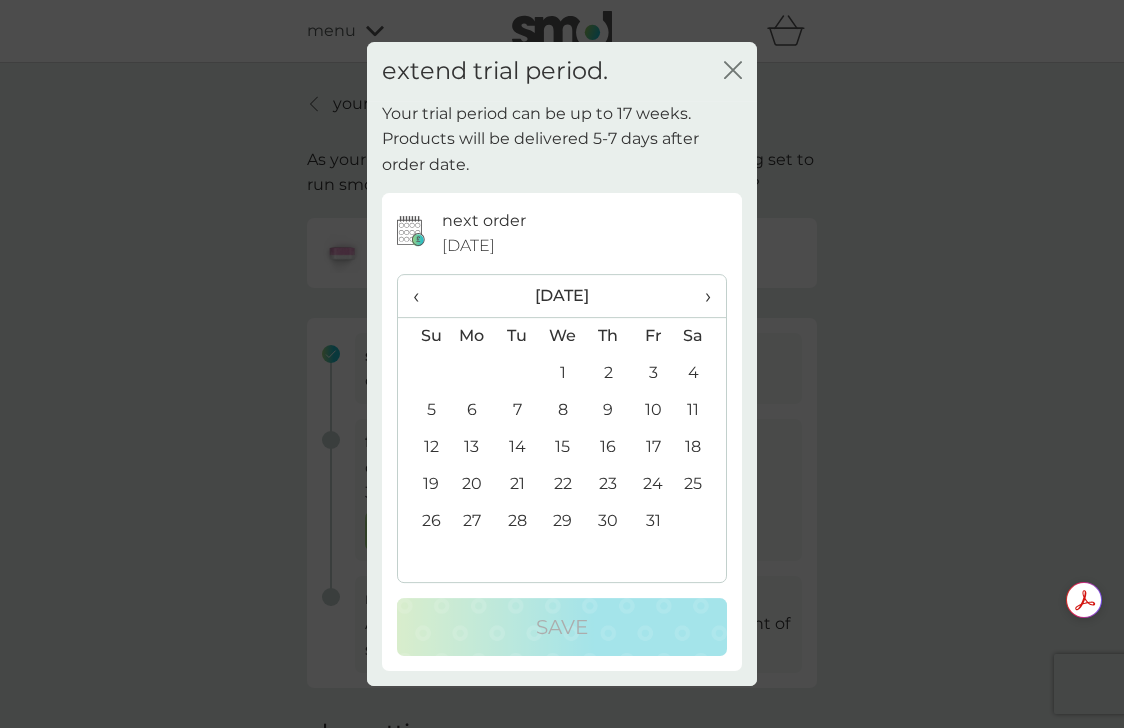click on "›" at bounding box center (701, 296) 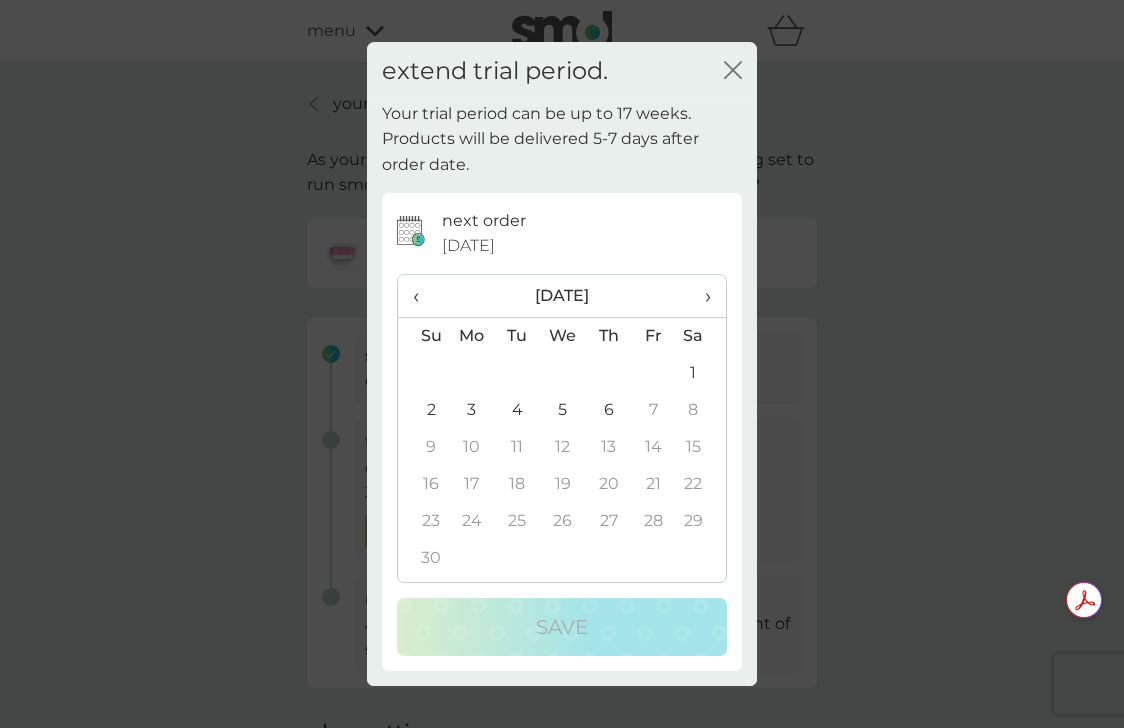 click on "›" at bounding box center (701, 296) 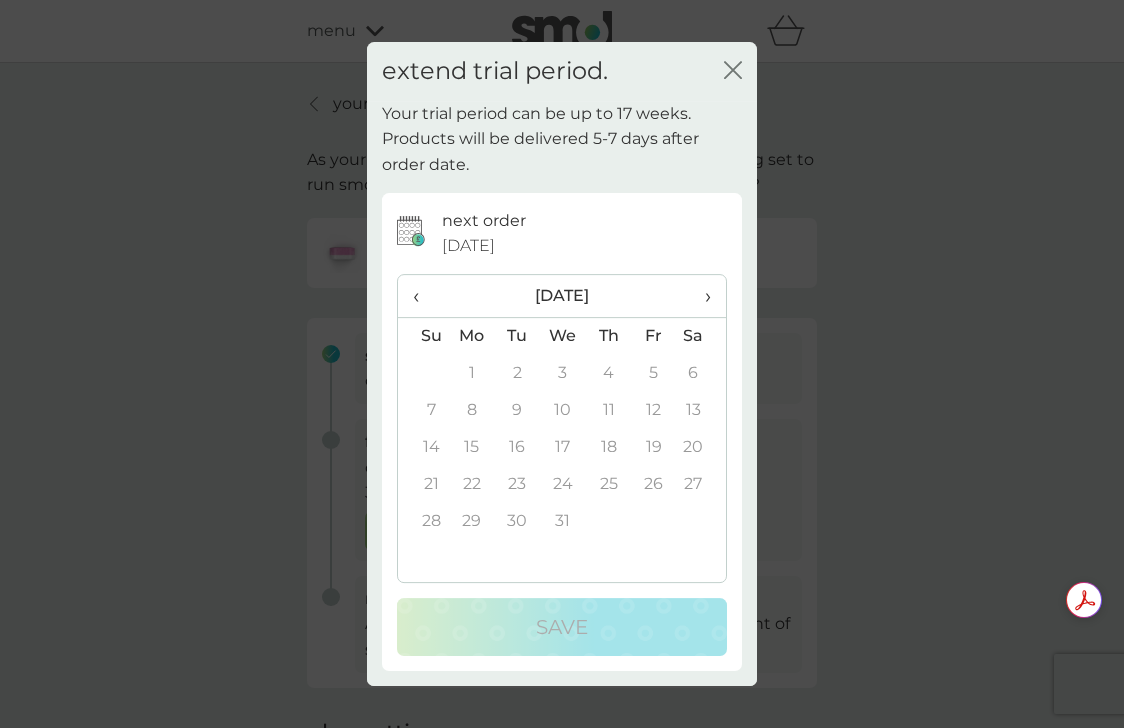 click on "‹" at bounding box center (423, 296) 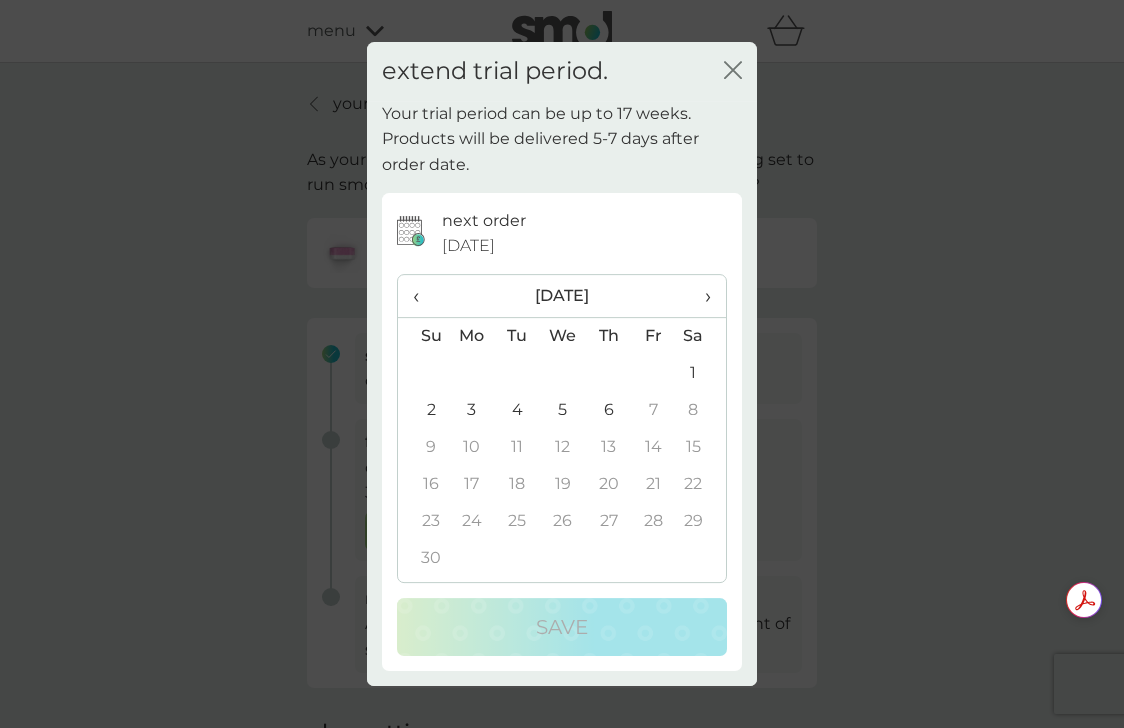 click on "‹" at bounding box center (423, 296) 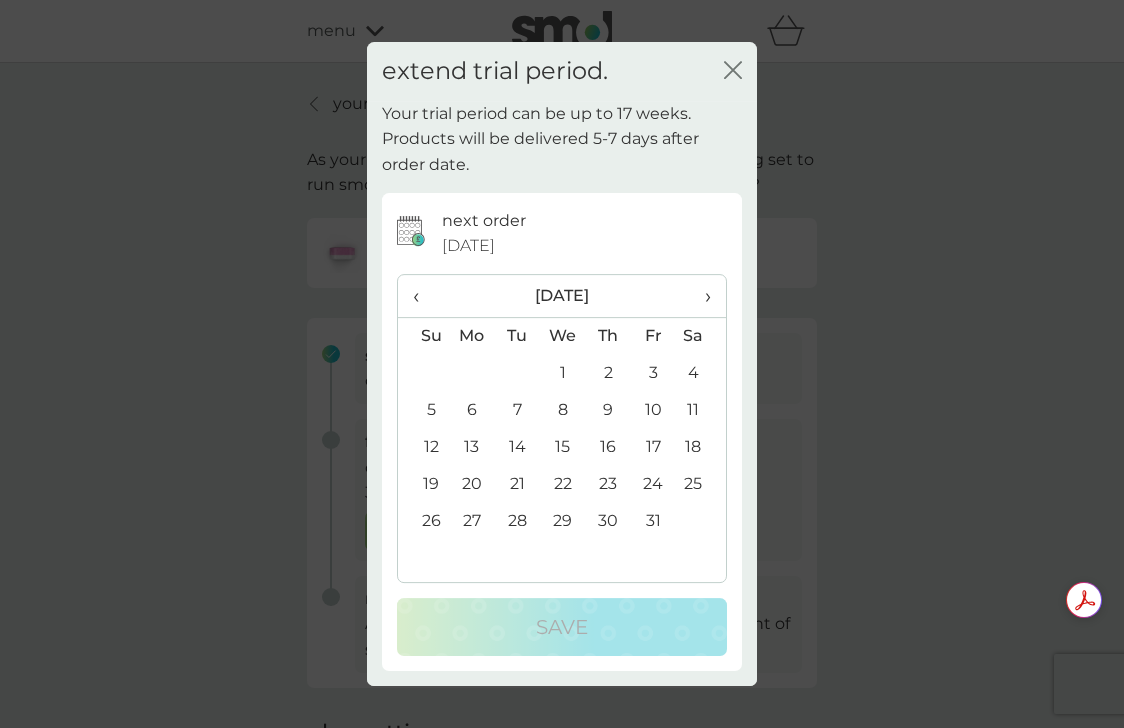 click on "22" at bounding box center [563, 484] 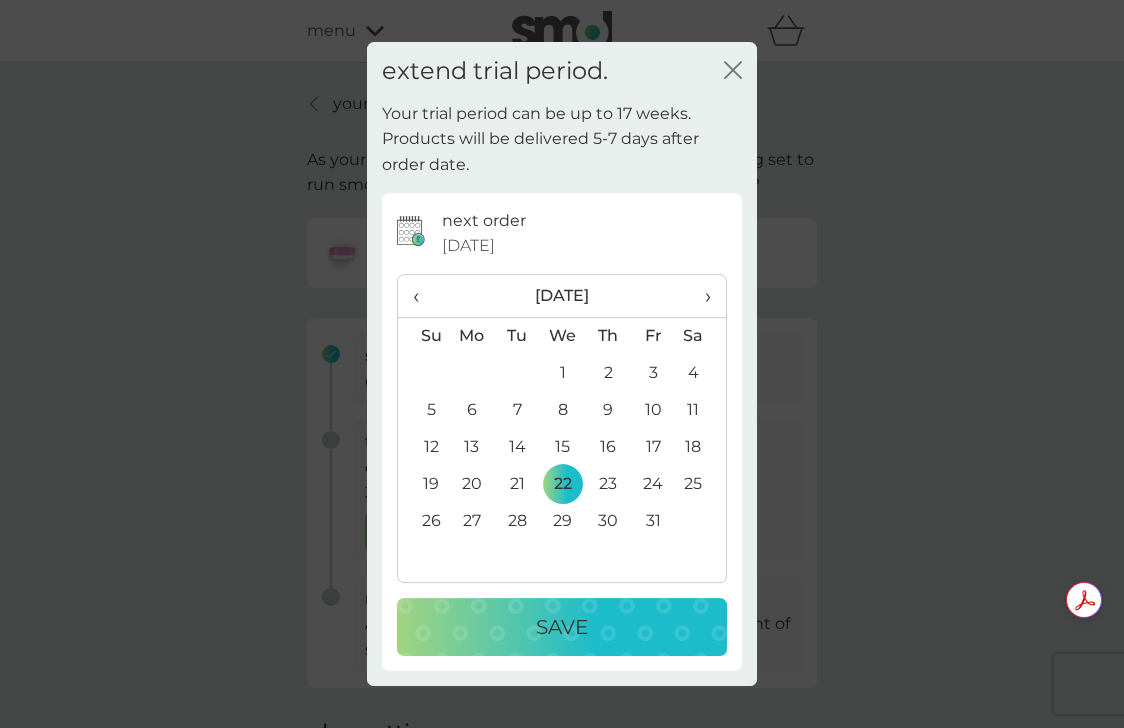 click 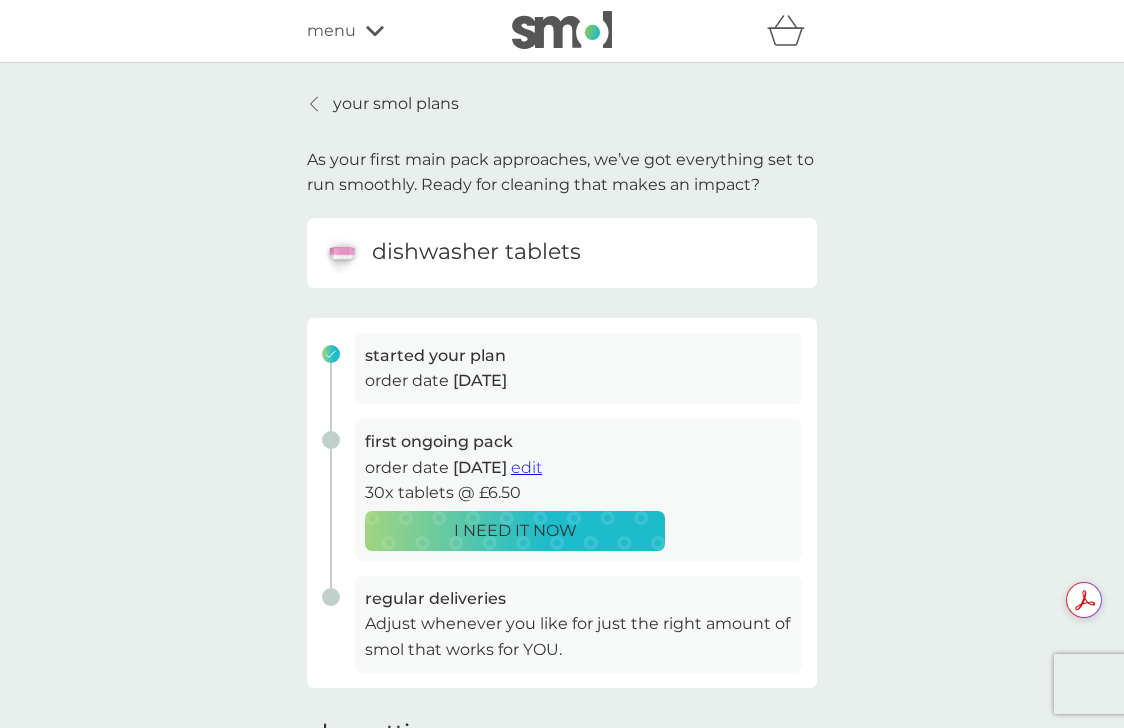 click on "your smol plans" at bounding box center [396, 104] 